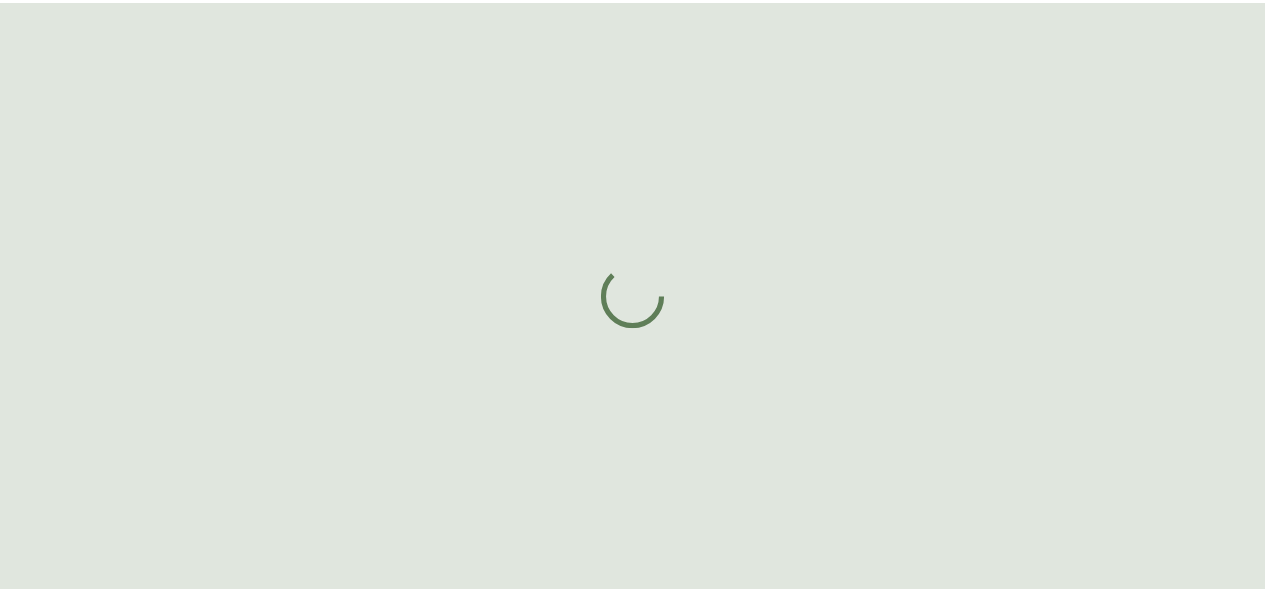 scroll, scrollTop: 0, scrollLeft: 0, axis: both 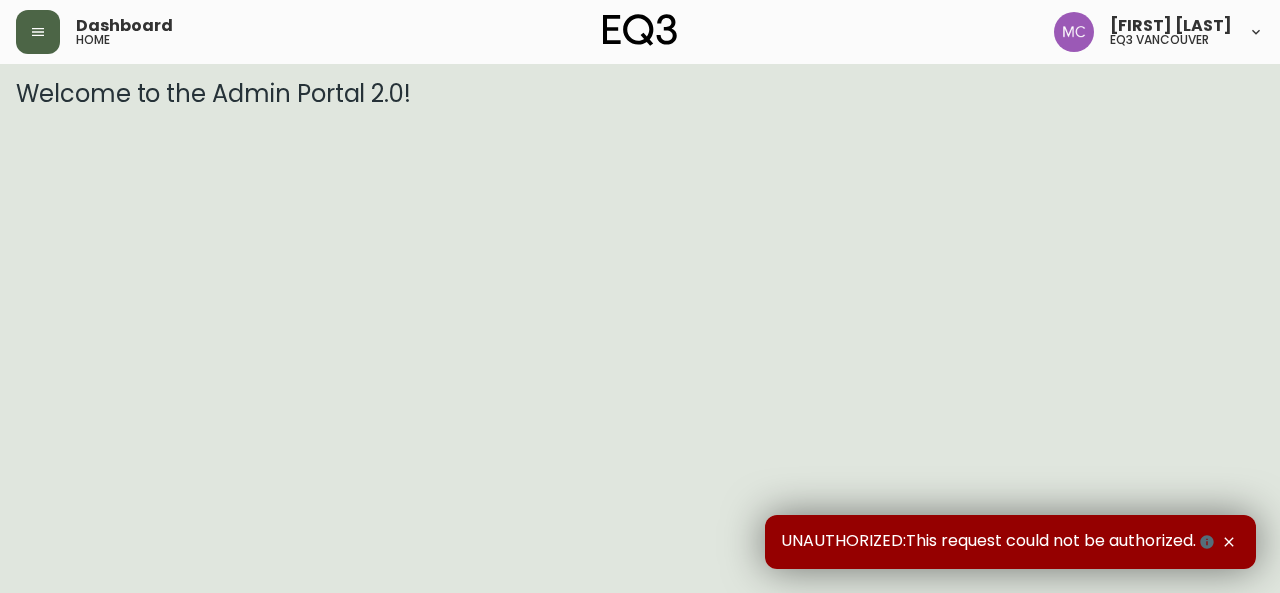 click 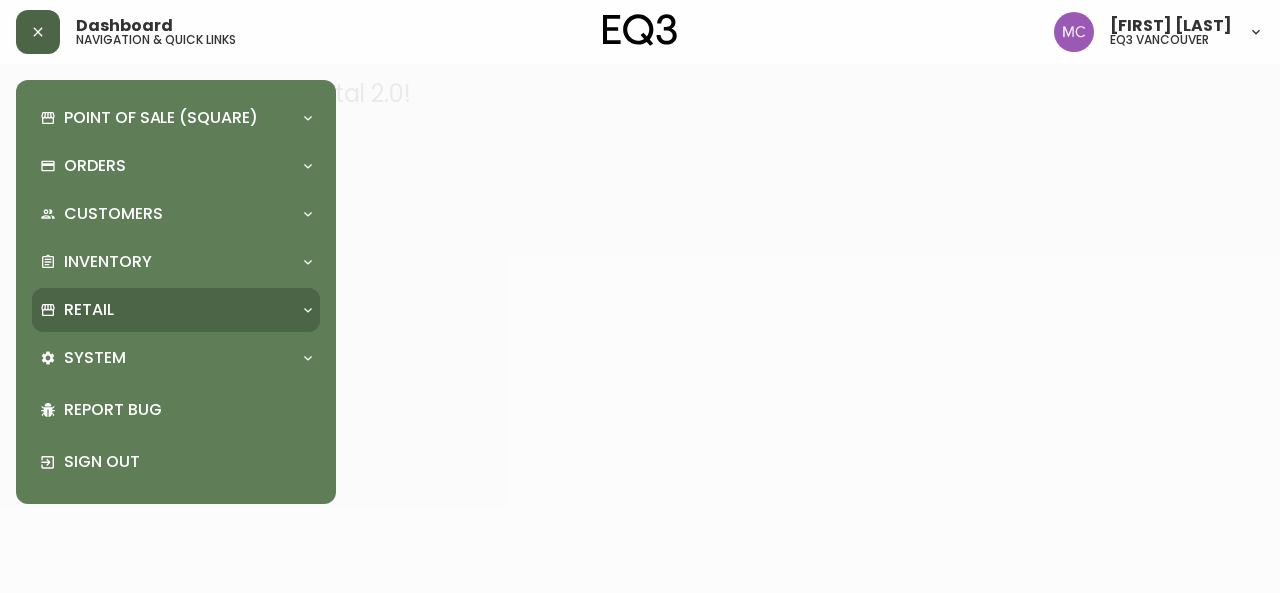 click on "Retail" at bounding box center [89, 310] 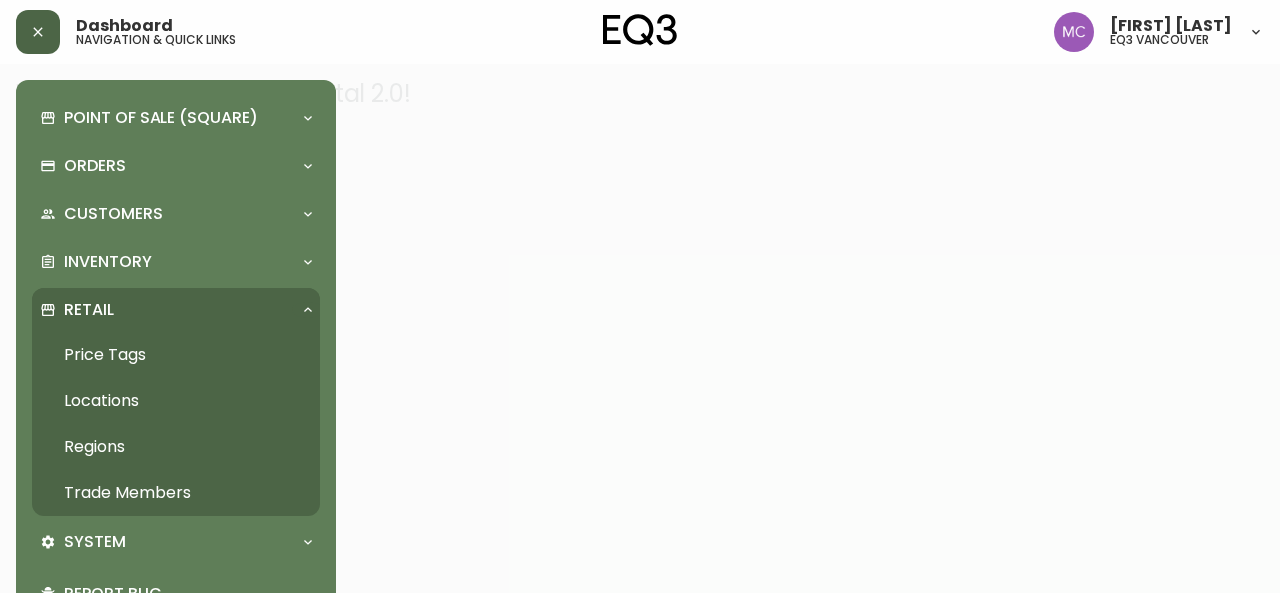 click on "Trade Members" at bounding box center (176, 493) 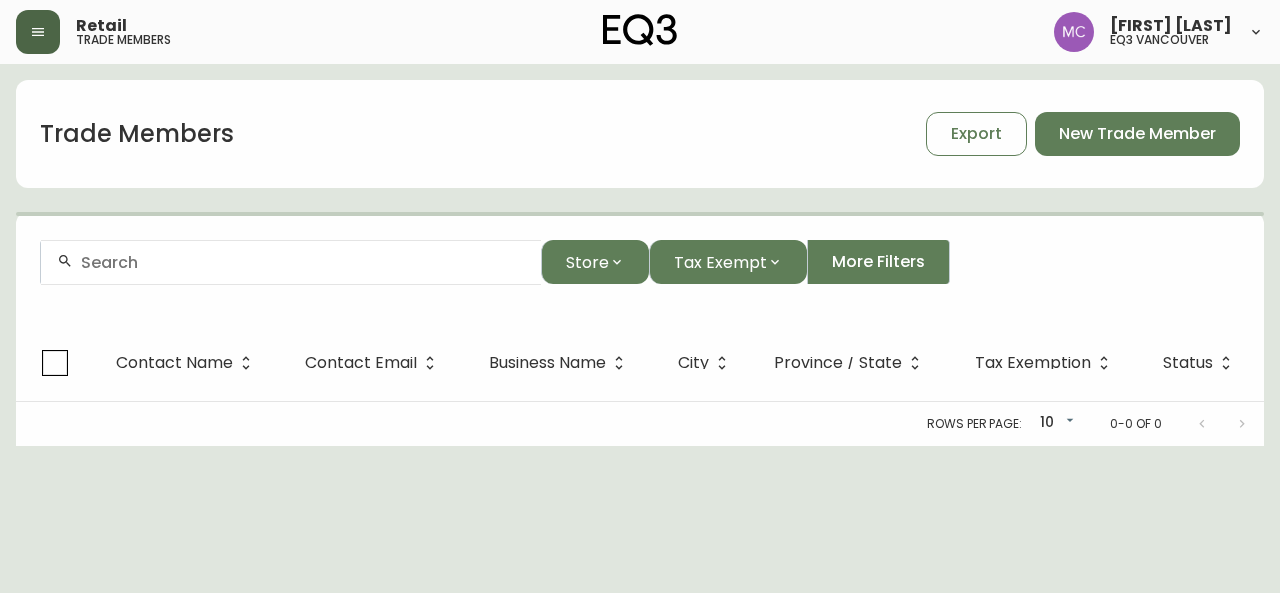 click at bounding box center [291, 262] 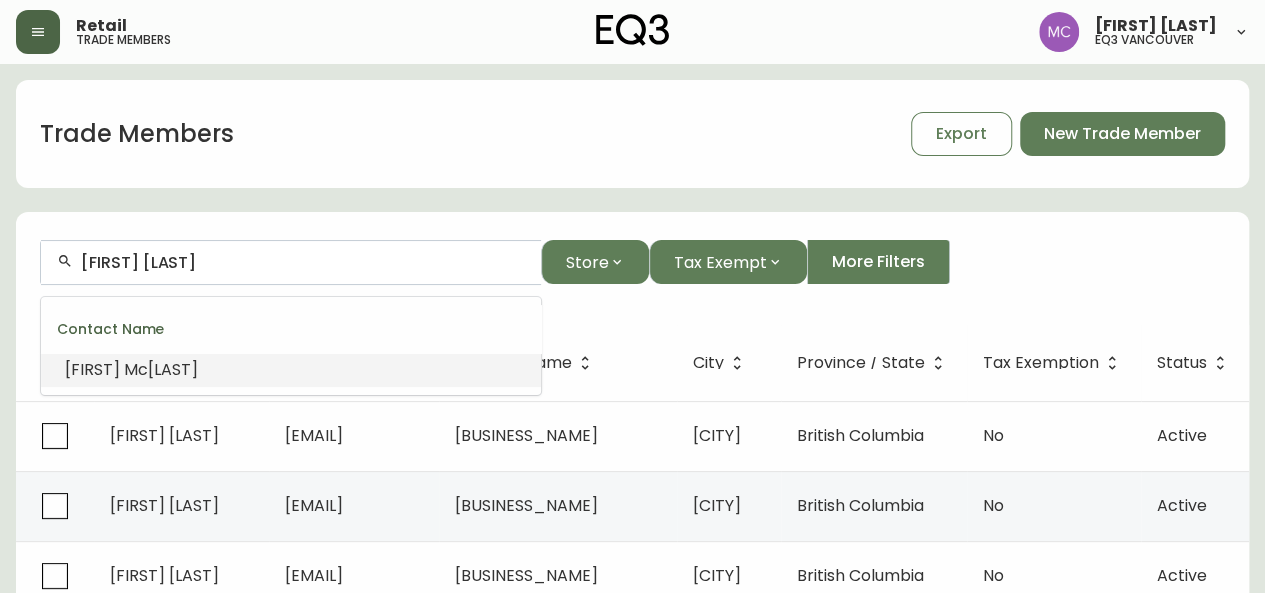 click on "[FIRST]" at bounding box center [92, 369] 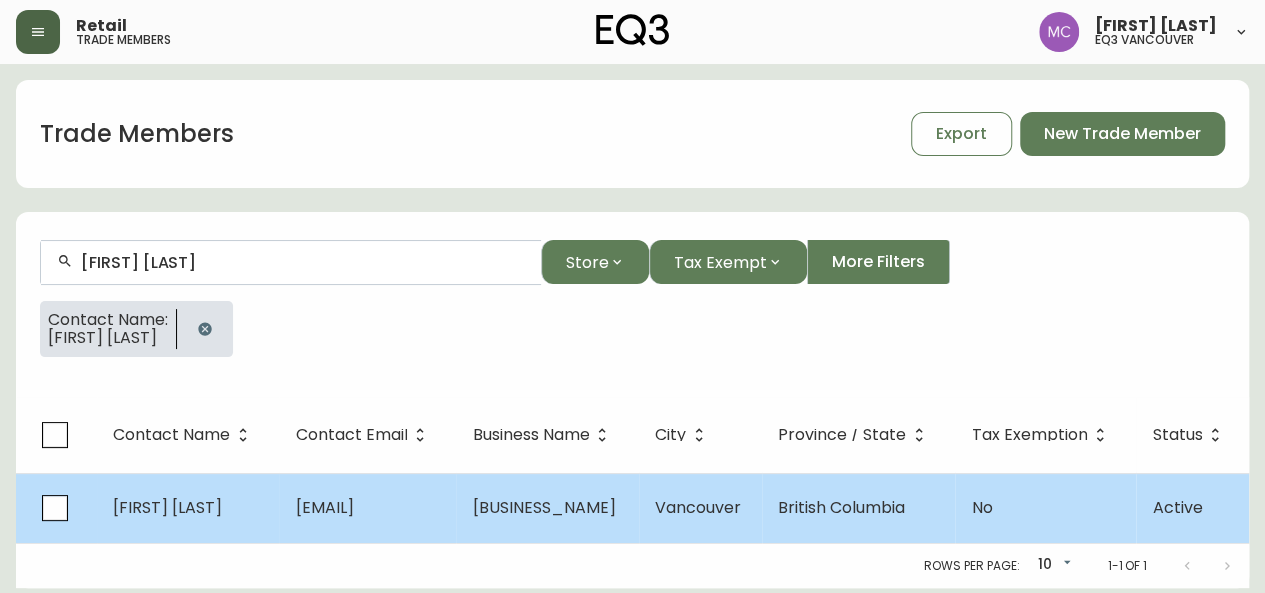 type on "[FIRST] [LAST]" 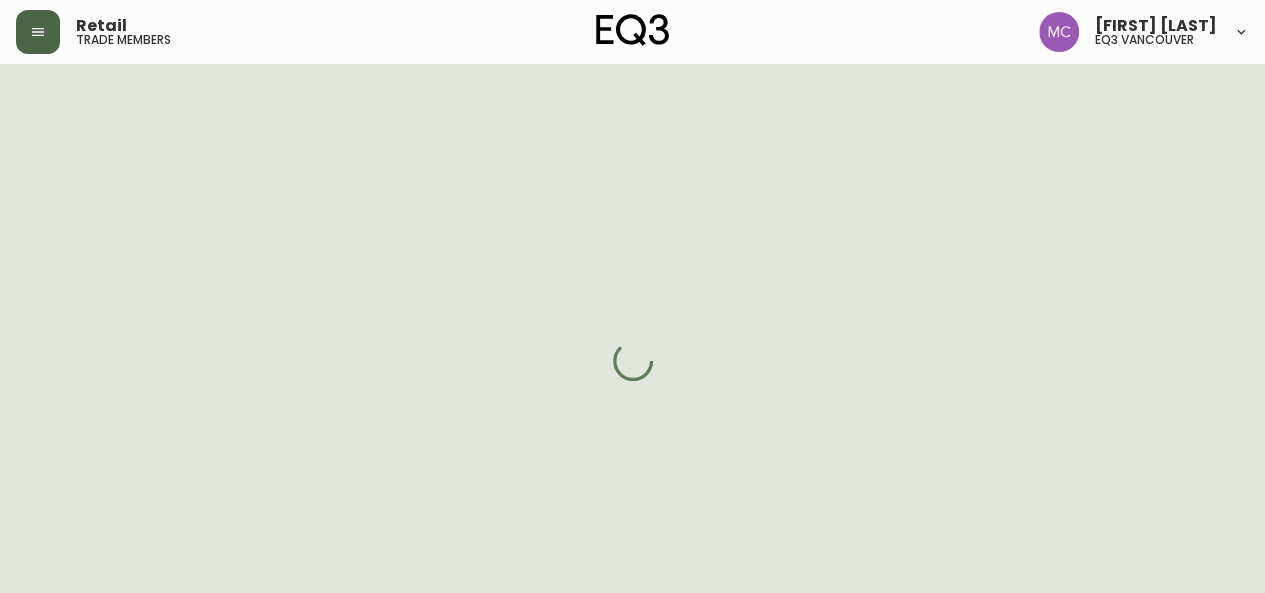 select on "BC" 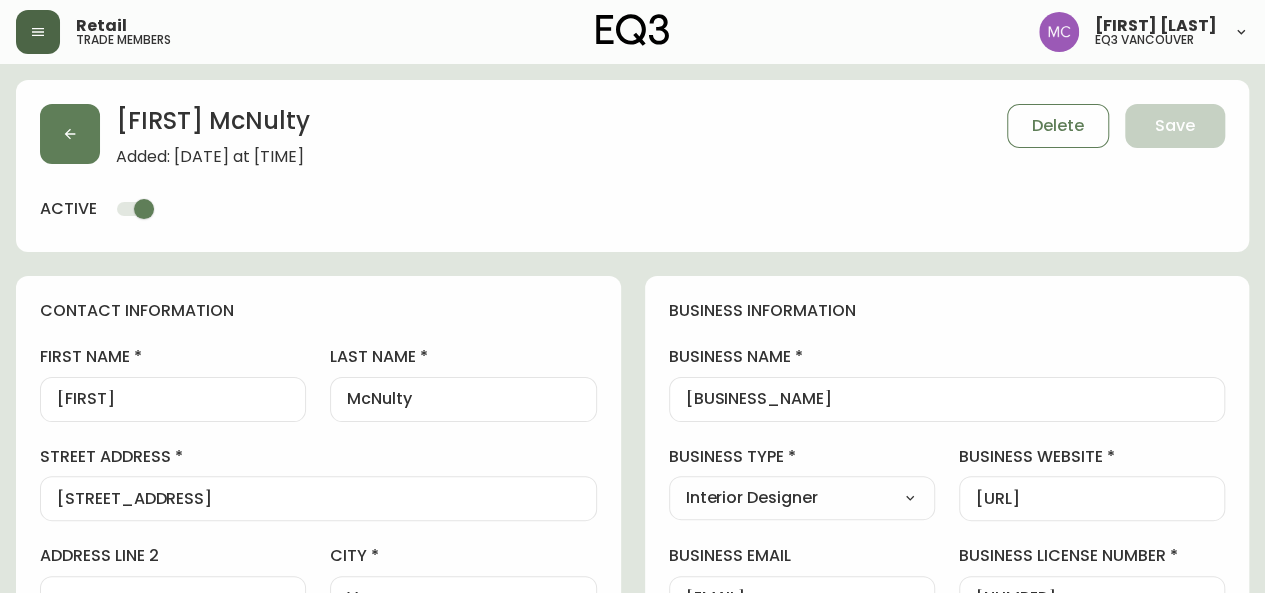 type on "EQ3 Vancouver" 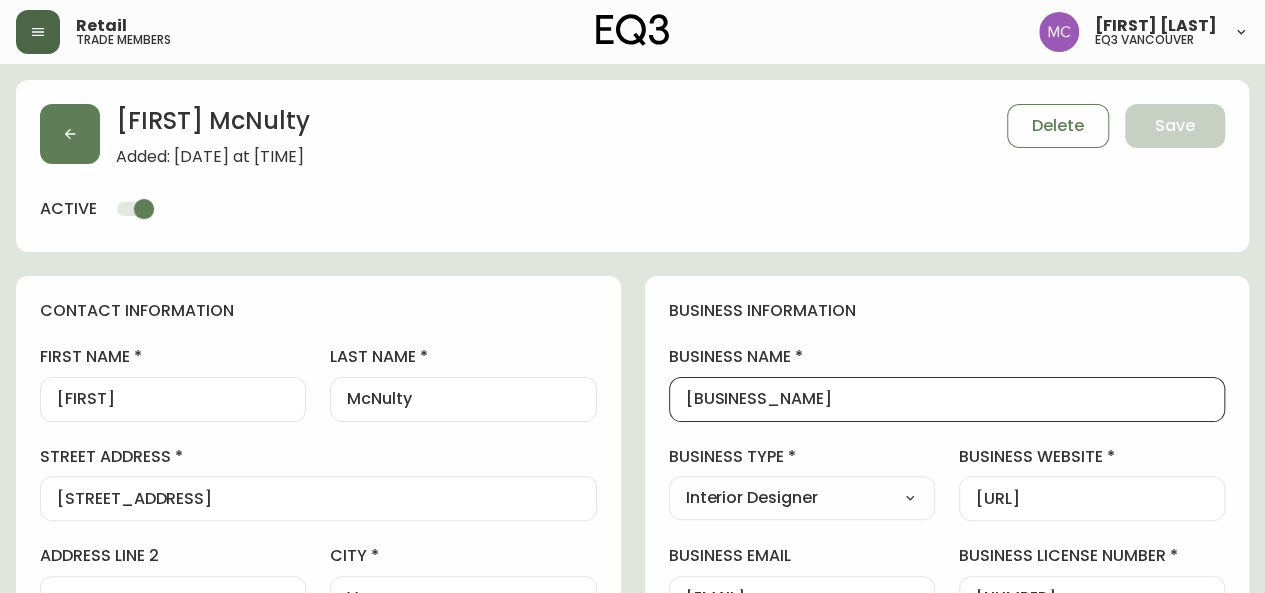 drag, startPoint x: 830, startPoint y: 402, endPoint x: 588, endPoint y: 379, distance: 243.09052 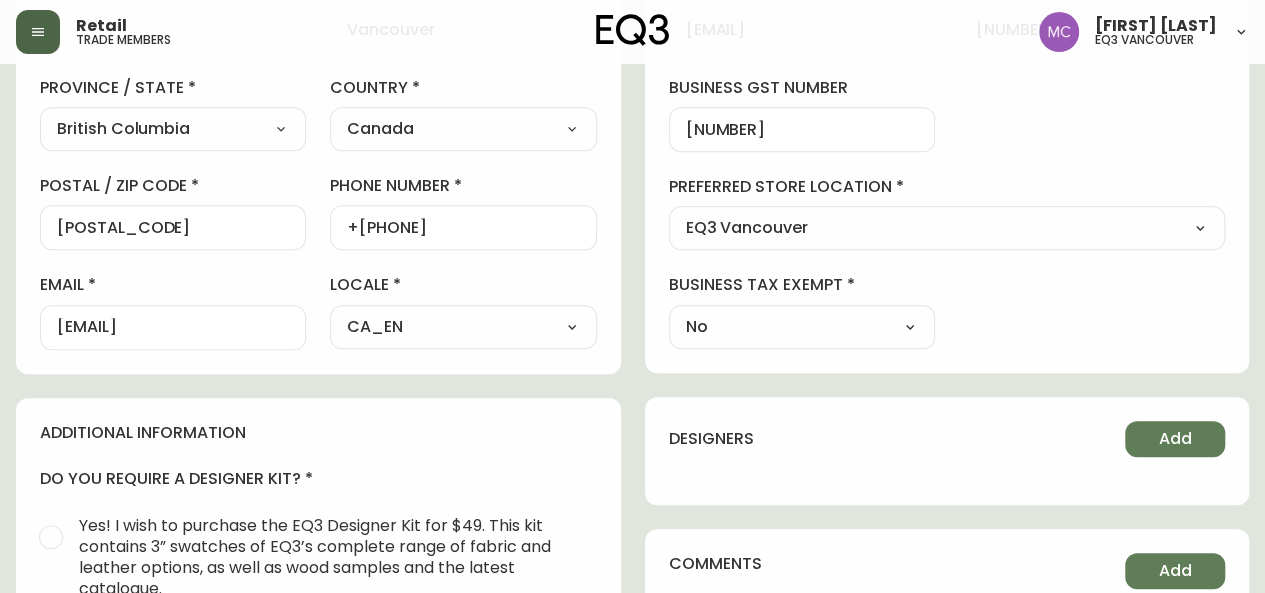 scroll, scrollTop: 564, scrollLeft: 0, axis: vertical 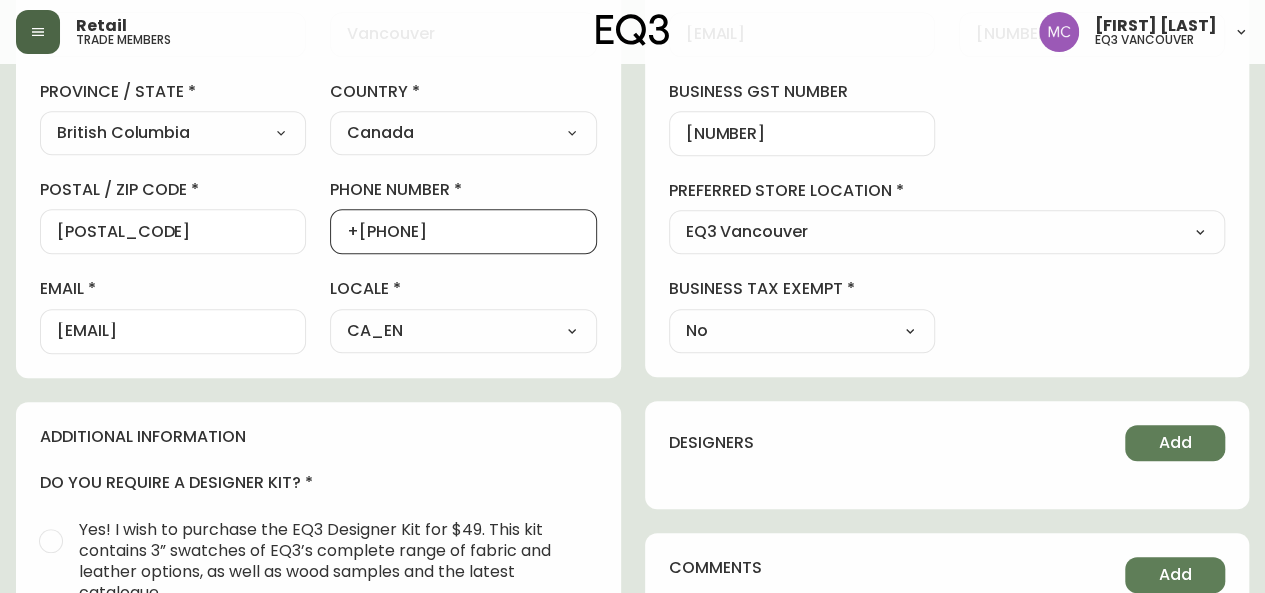 drag, startPoint x: 460, startPoint y: 232, endPoint x: 352, endPoint y: 228, distance: 108.07405 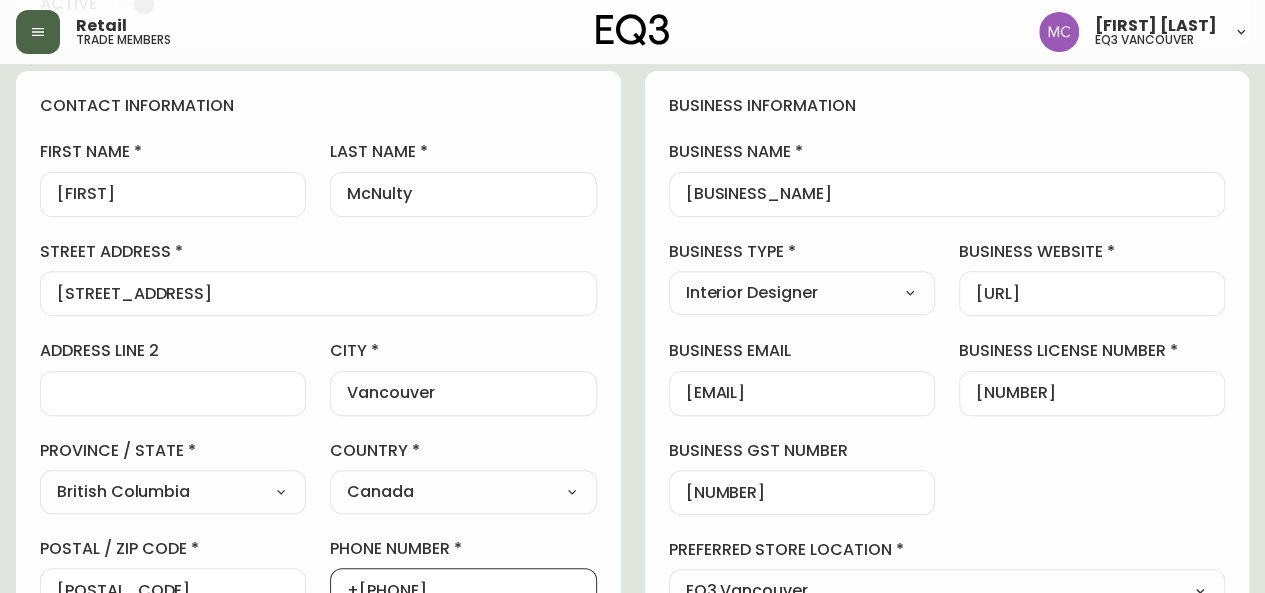 scroll, scrollTop: 0, scrollLeft: 0, axis: both 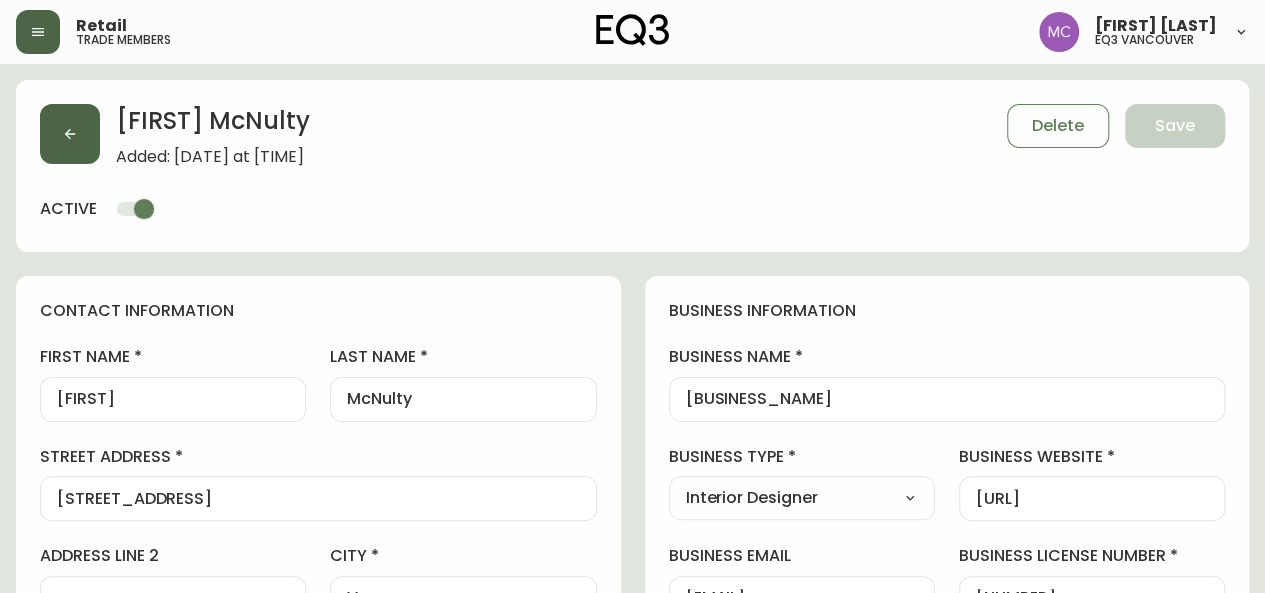 click 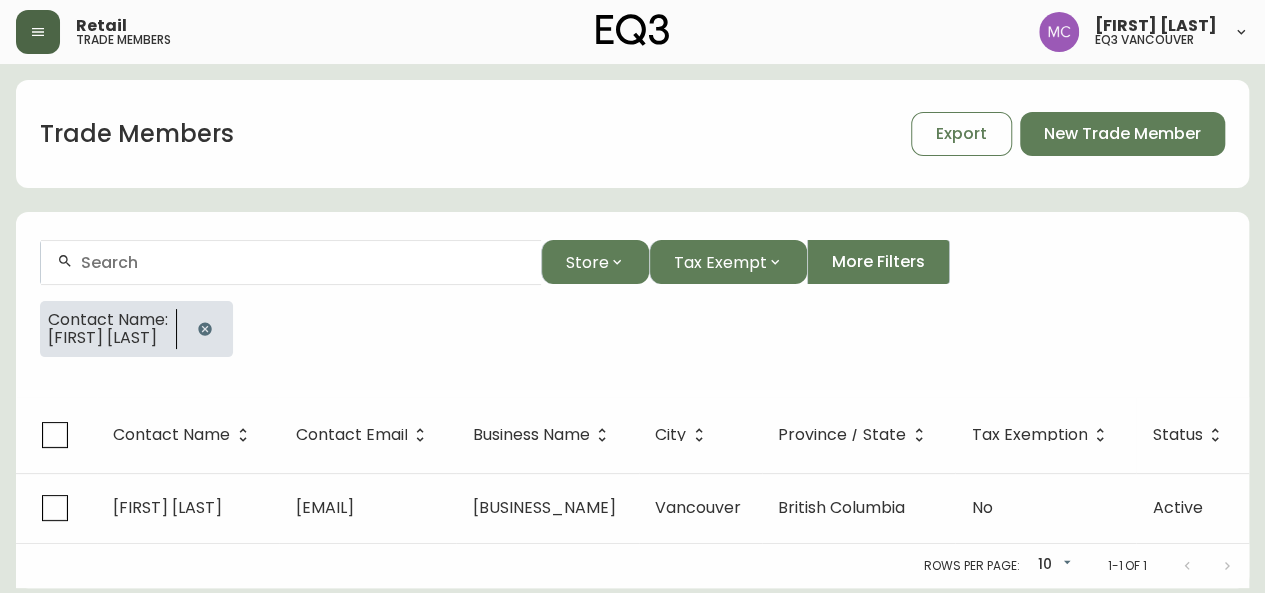 click at bounding box center (303, 262) 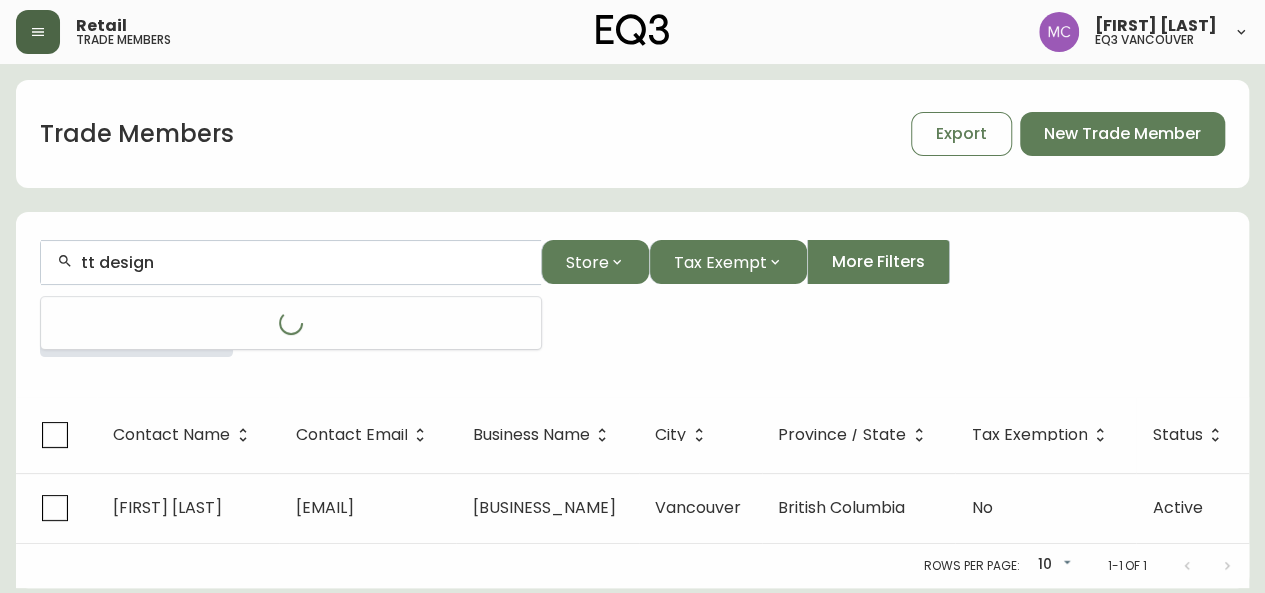 type on "tt design" 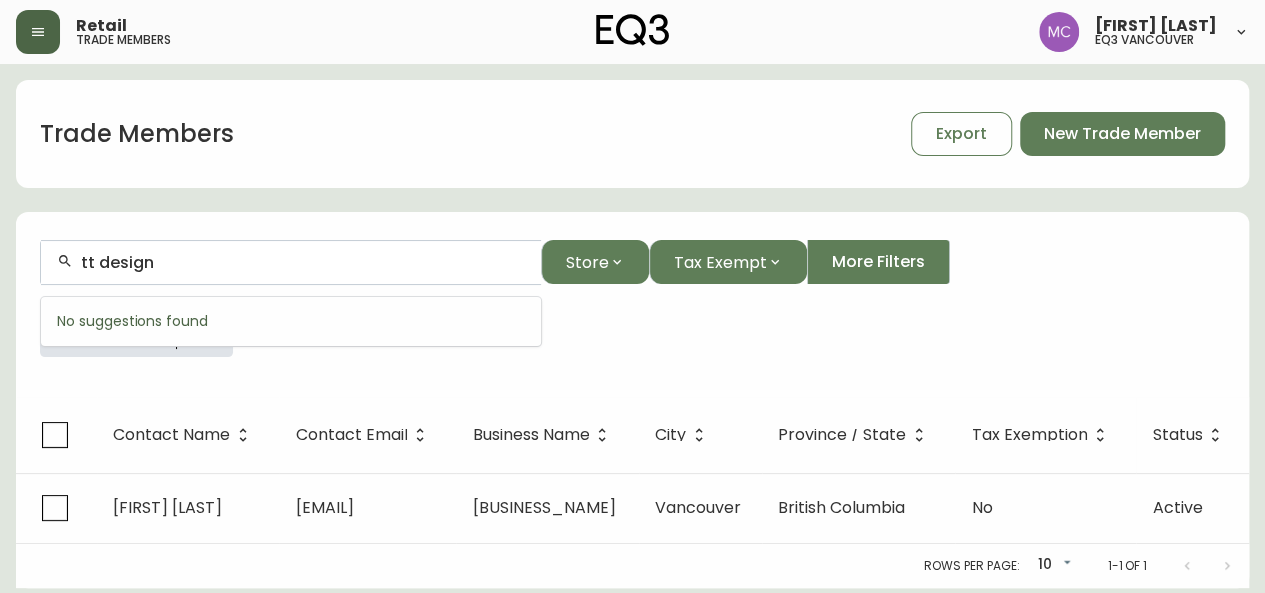 drag, startPoint x: 178, startPoint y: 259, endPoint x: 0, endPoint y: 249, distance: 178.28067 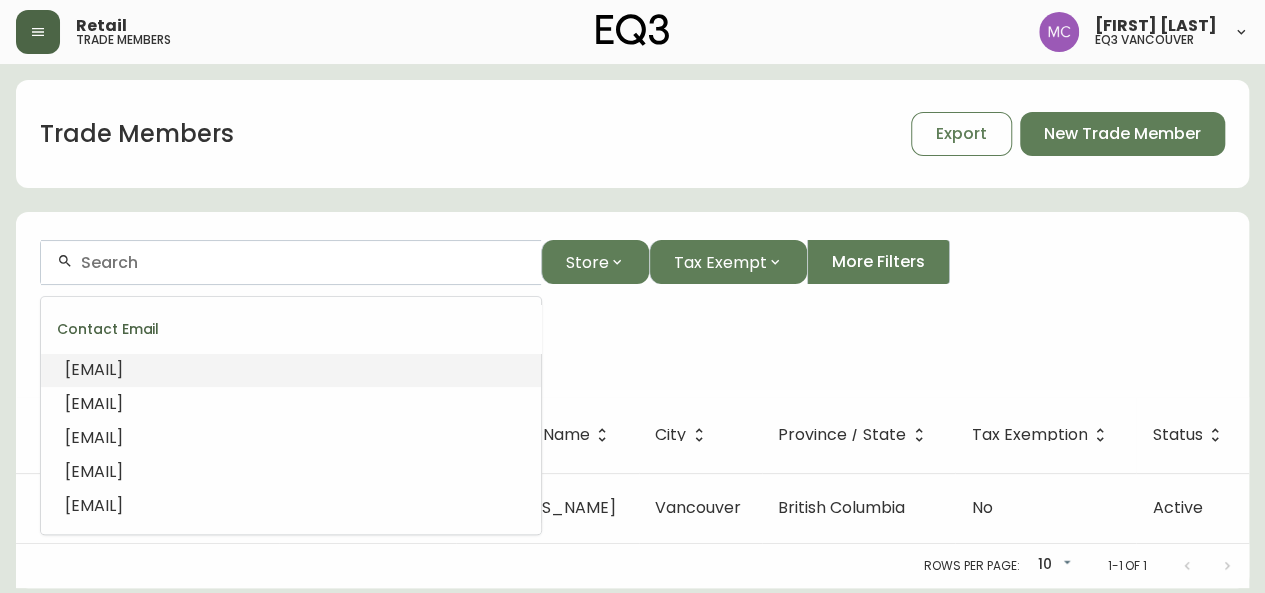 paste on "[FIRST] [LAST]" 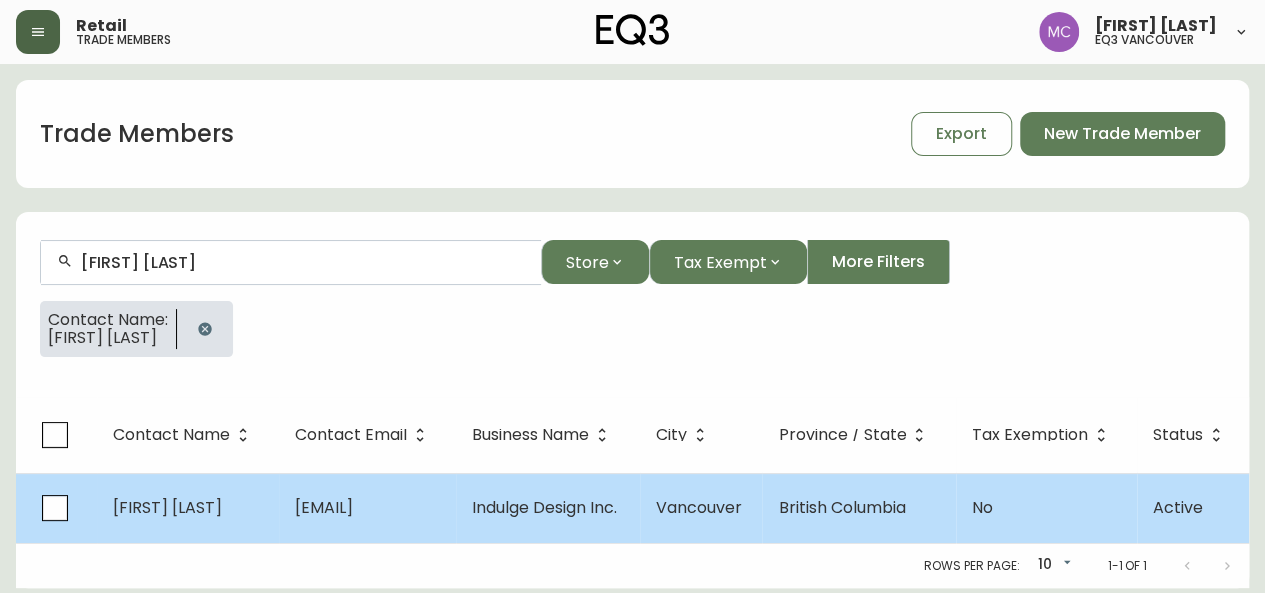 click on "[FIRST] [LAST]" at bounding box center (188, 508) 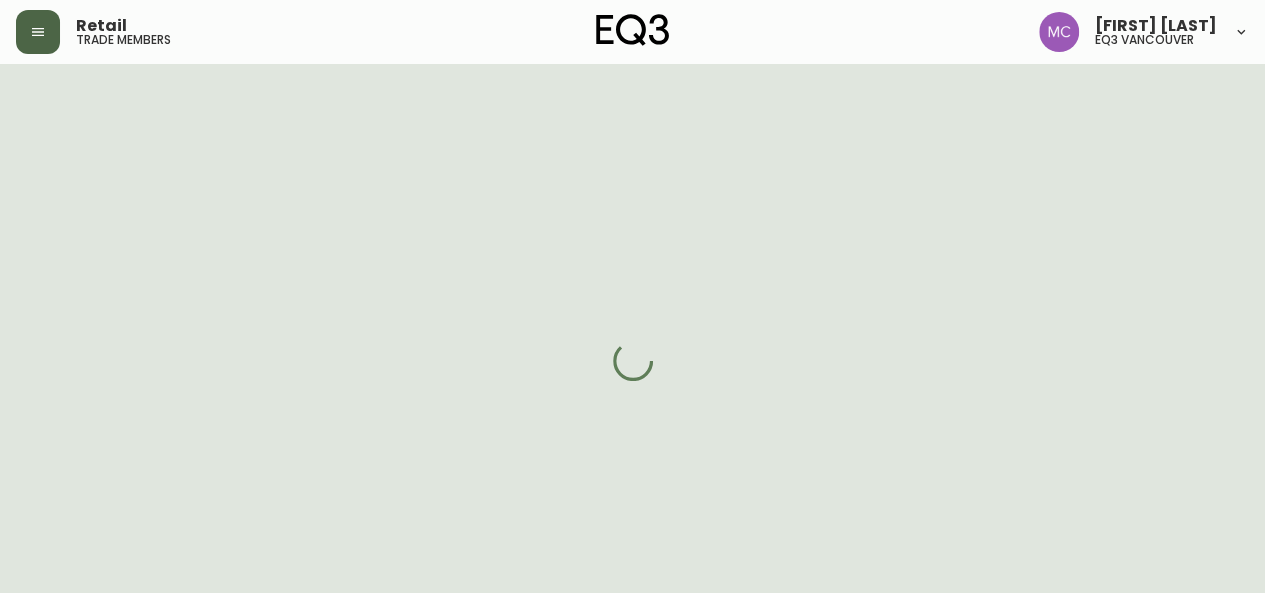 select on "BC" 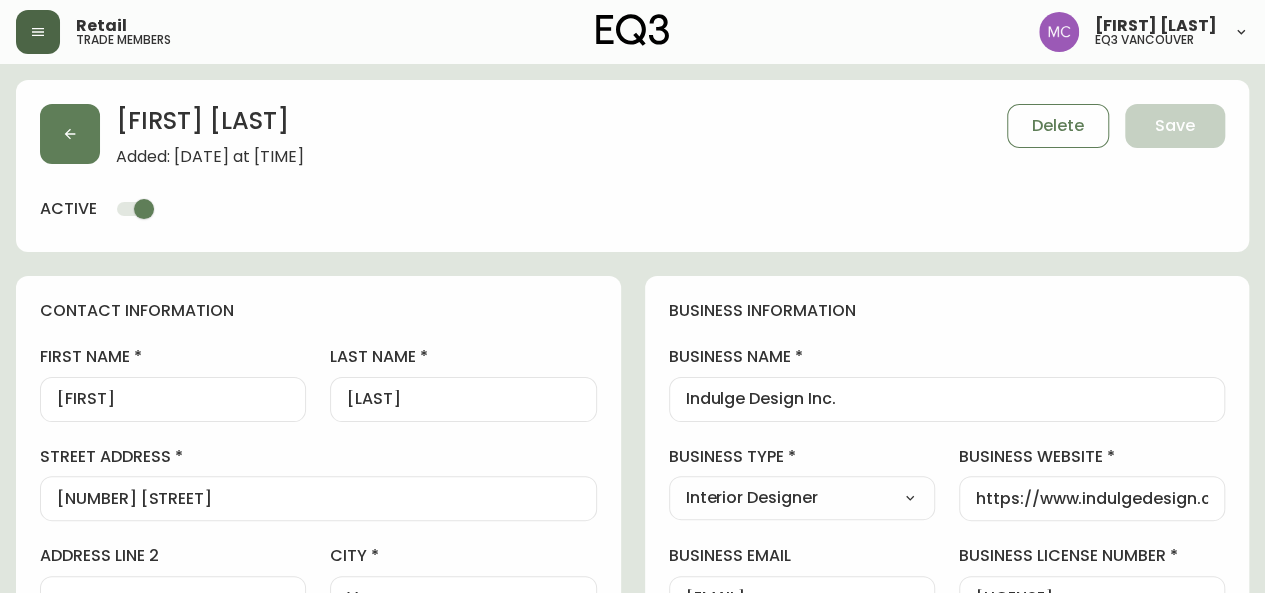 type on "EQ3 Vancouver" 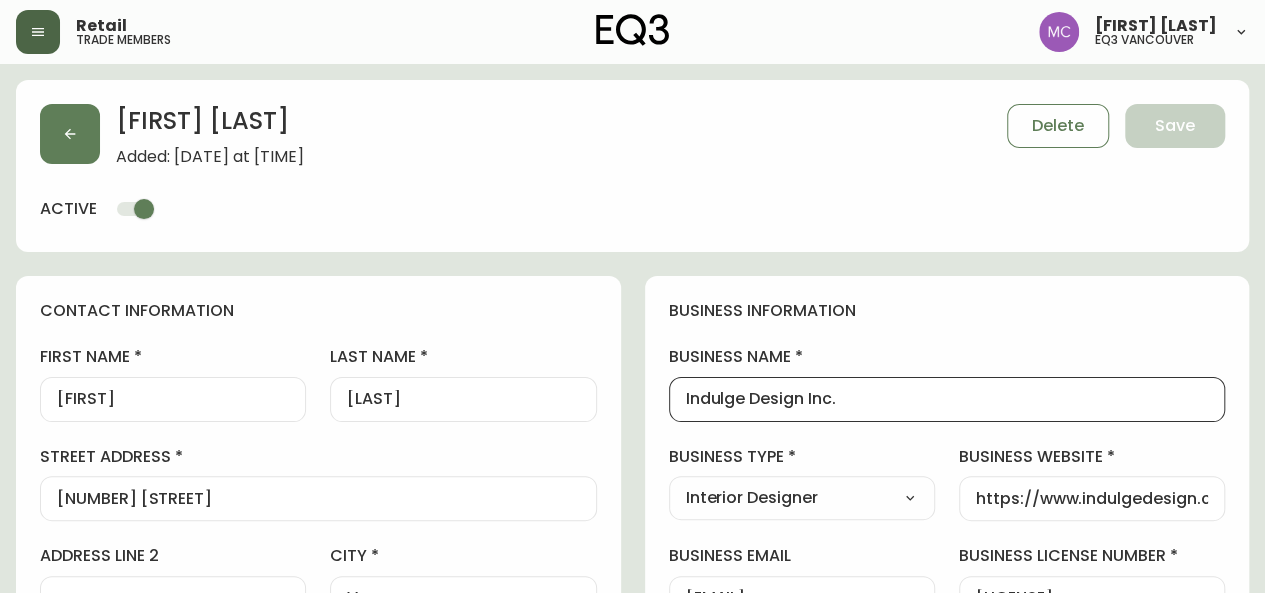 drag, startPoint x: 860, startPoint y: 400, endPoint x: 664, endPoint y: 373, distance: 197.85095 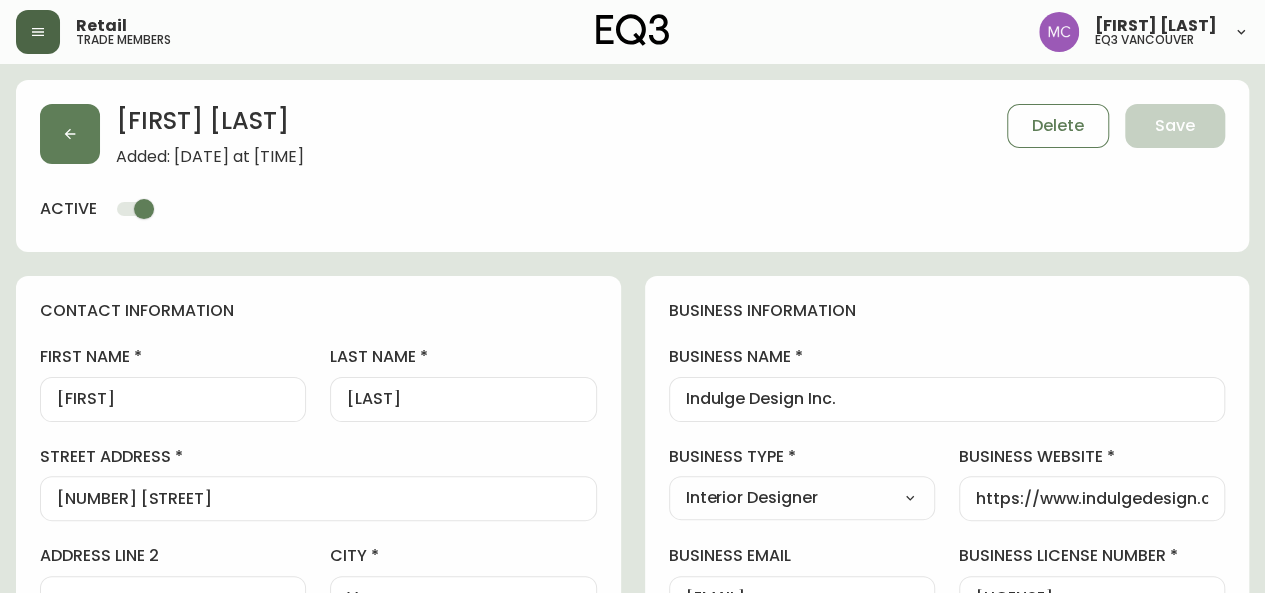 click on "Contact information first name [FIRST] last name [LAST] street address [STREET_ADDRESS] address line 2 [ADDRESS_LINE_2] city [CITY] province / state [PROVINCE] Select Alberta British Columbia Manitoba New Brunswick Newfoundland and Labrador Nova Scotia Nunavut Northwest Territories Ontario Prince Edward Island Quebec Saskatchewan Yukon country Canada Select Canada United States postal / zip code [POSTAL_CODE] phone number [PHONE] email [EMAIL] locale CA_EN Select CA_EN CA_FR US_EN additional information do you require a designer kit? Yes! I wish to purchase the EQ3 Designer Kit for $49. This kit contains 3” swatches of EQ3’s complete range of fabric and leather options, as well as wood samples and the latest catalogue. Thank you, I have already received a kit. No, I do not wish to purchase a Designer Kit. how did you hear about the eq3 trade program? Trade Show Select Social Media Advertisement Trade Show Other No" at bounding box center (632, 834) 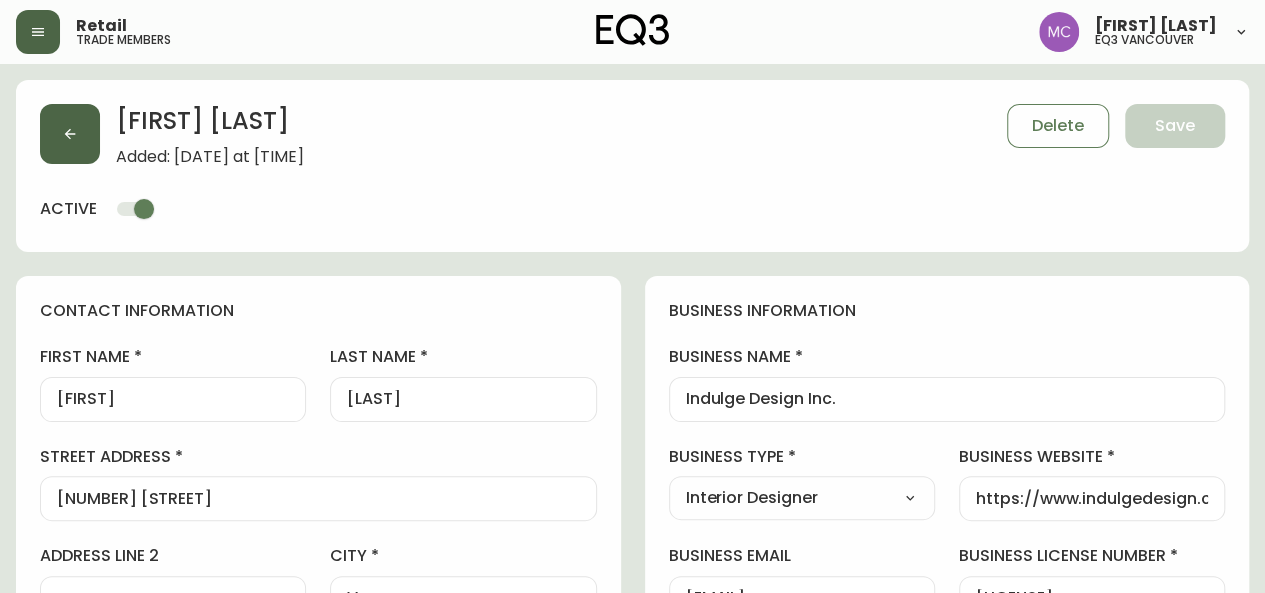 click at bounding box center [70, 134] 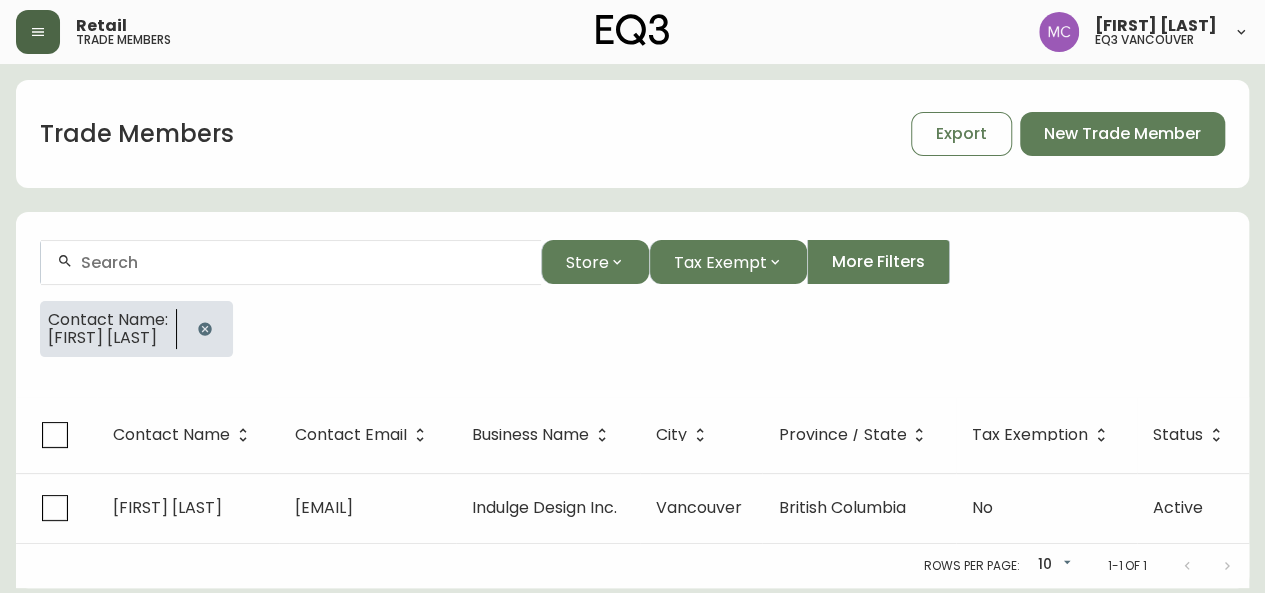 click at bounding box center (303, 262) 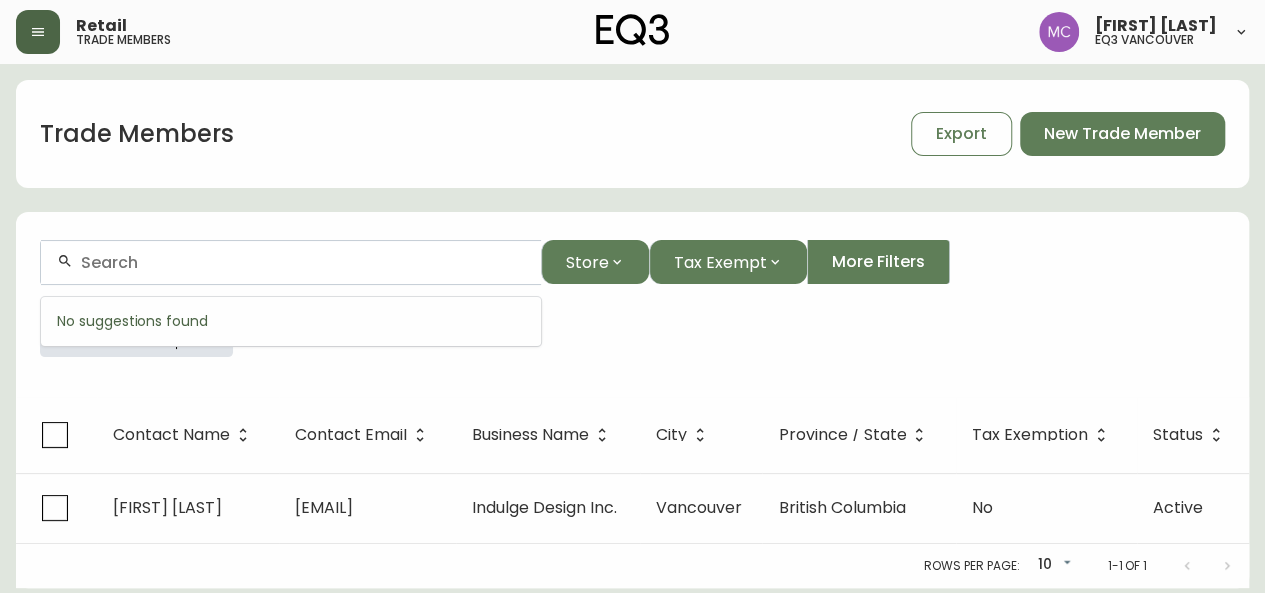 paste on "[BUSINESS_NAME]" 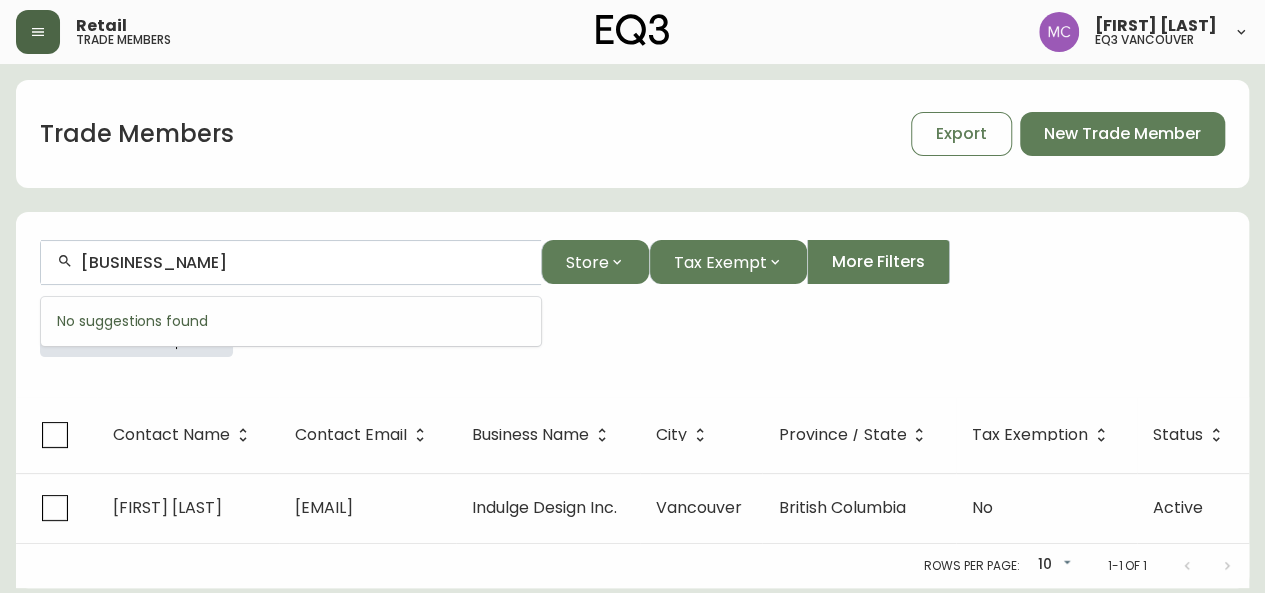 type on "[BUSINESS_NAME]" 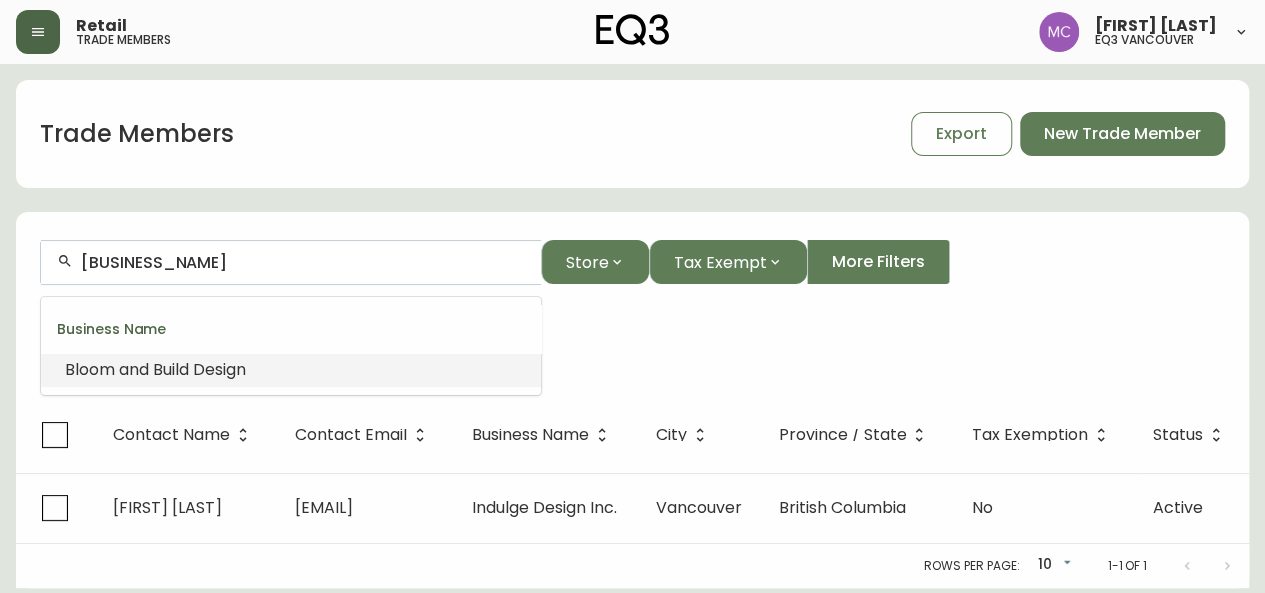 click on "Design" at bounding box center [219, 369] 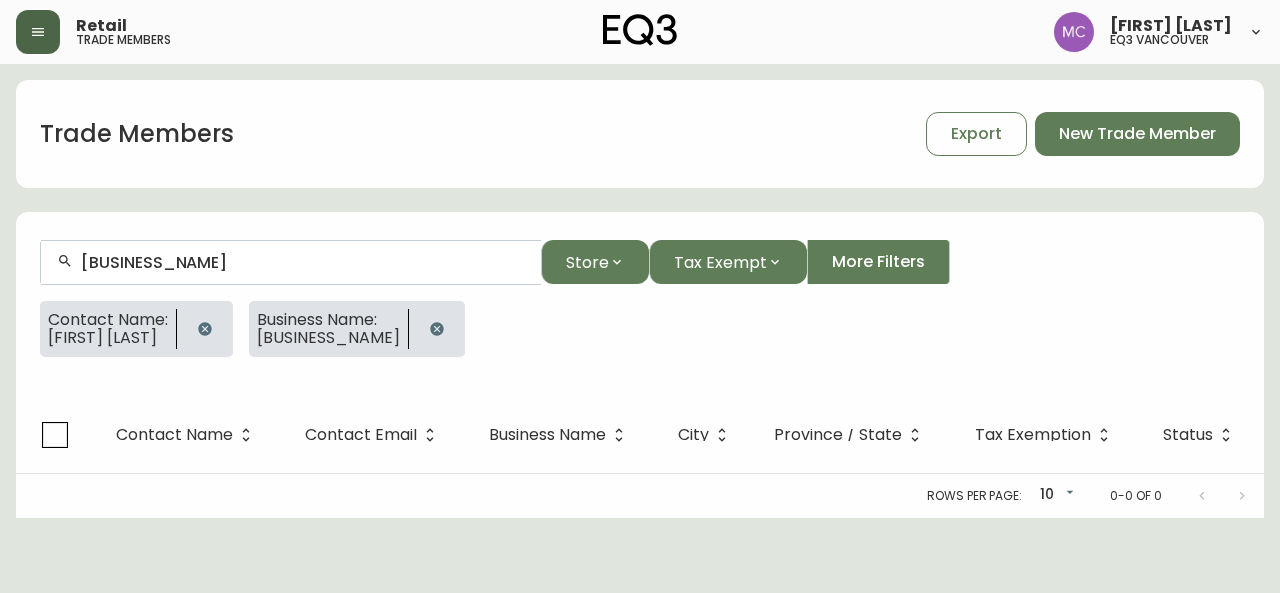 click 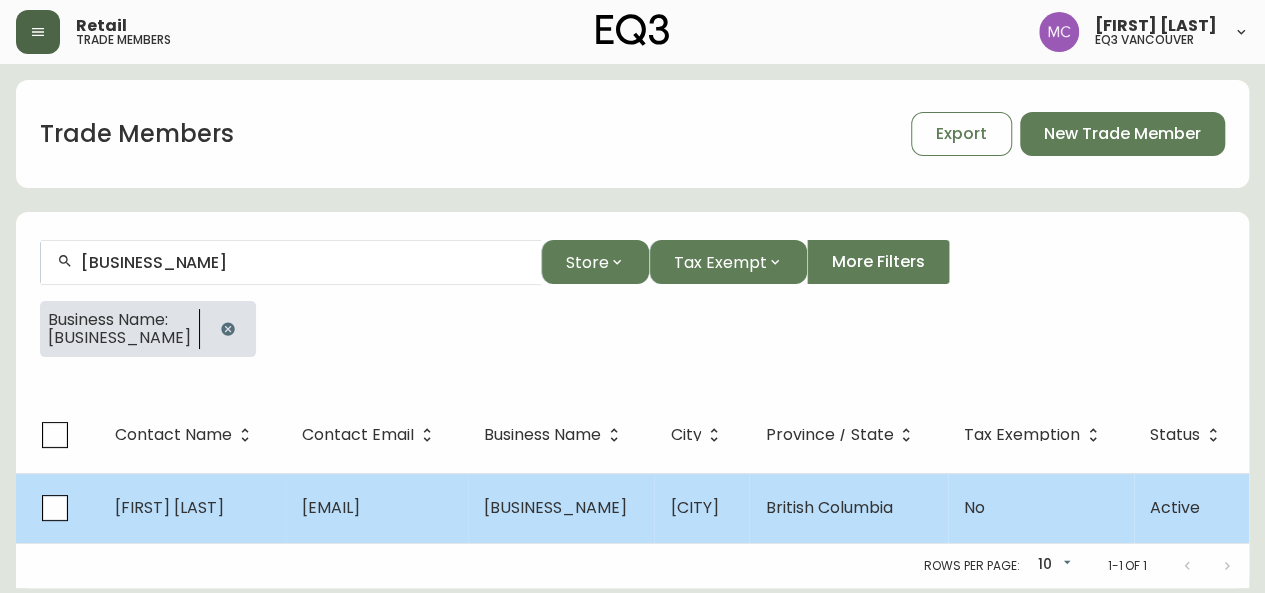 click on "[FIRST] [LAST]" at bounding box center (192, 508) 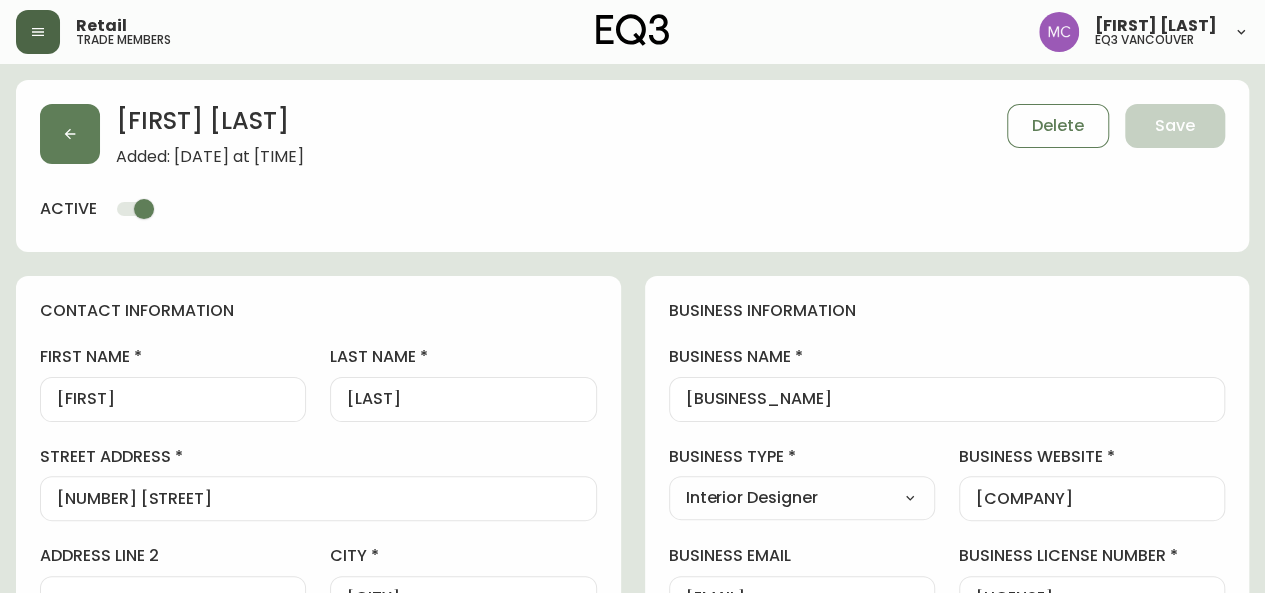 type on "EQ3 Vancouver" 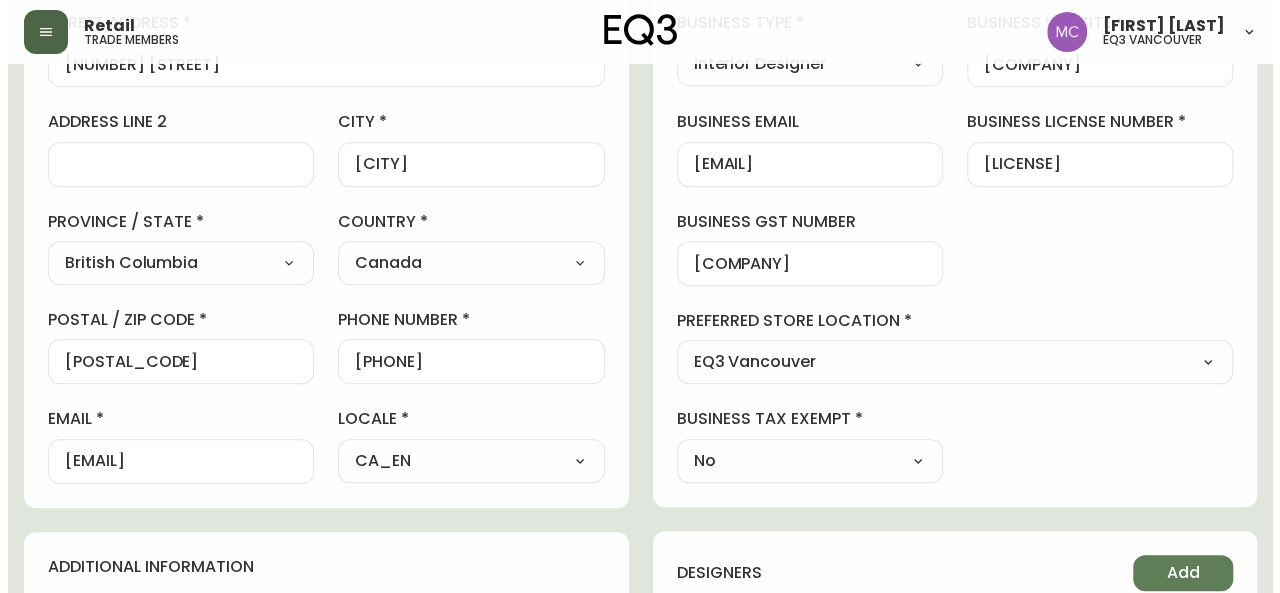 scroll, scrollTop: 476, scrollLeft: 0, axis: vertical 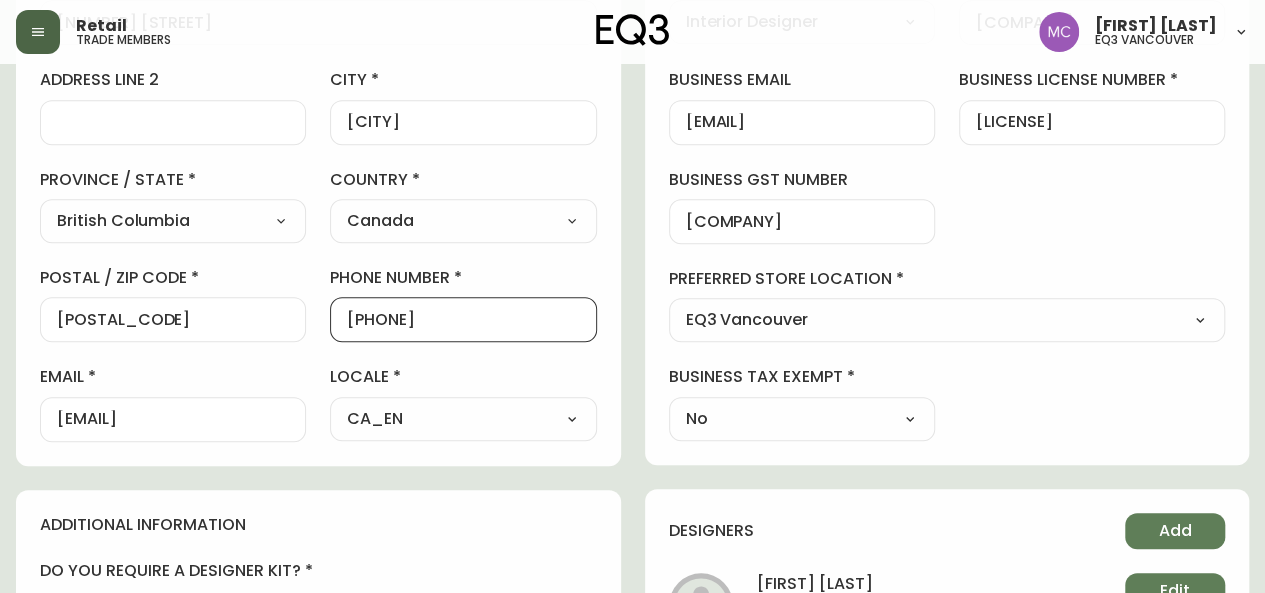 drag, startPoint x: 488, startPoint y: 312, endPoint x: 356, endPoint y: 316, distance: 132.0606 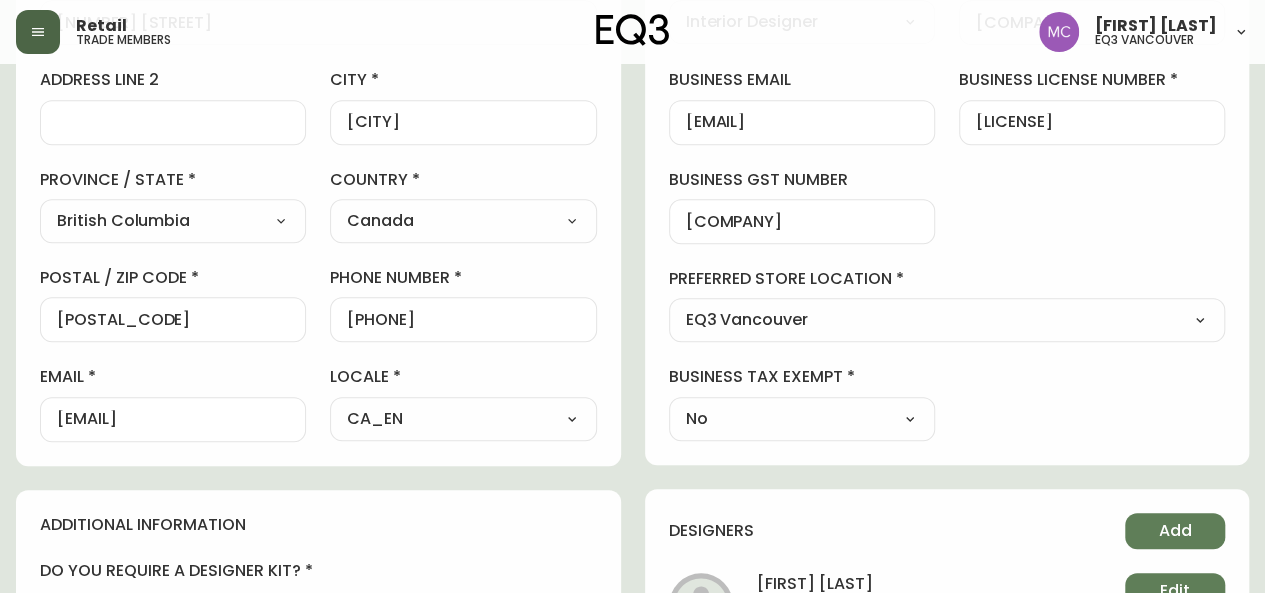 click on "Contact information first name [FIRST] last name [LAST] street address [STREET_ADDRESS] address line 2 [ADDRESS_LINE_2] city [CITY] province / state [PROVINCE] Select Alberta British Columbia Manitoba New Brunswick Newfoundland and Labrador Nova Scotia Nunavut Northwest Territories Ontario Prince Edward Island Quebec Saskatchewan Yukon country Canada Select Canada United States postal / zip code [POSTAL_CODE] phone number [PHONE] email [EMAIL] locale CA_EN Select CA_EN CA_FR US_EN additional information do you require a designer kit? Yes! I wish to purchase the EQ3 Designer Kit for $49. This kit contains 3” swatches of EQ3’s complete range of fabric and leather options, as well as wood samples and the latest catalogue. Thank you, I have already received a kit. No, I do not wish to purchase a Designer Kit. how did you hear about the eq3 trade program? Social Media Select Social Media Advertisement Trade Show No" at bounding box center (632, 358) 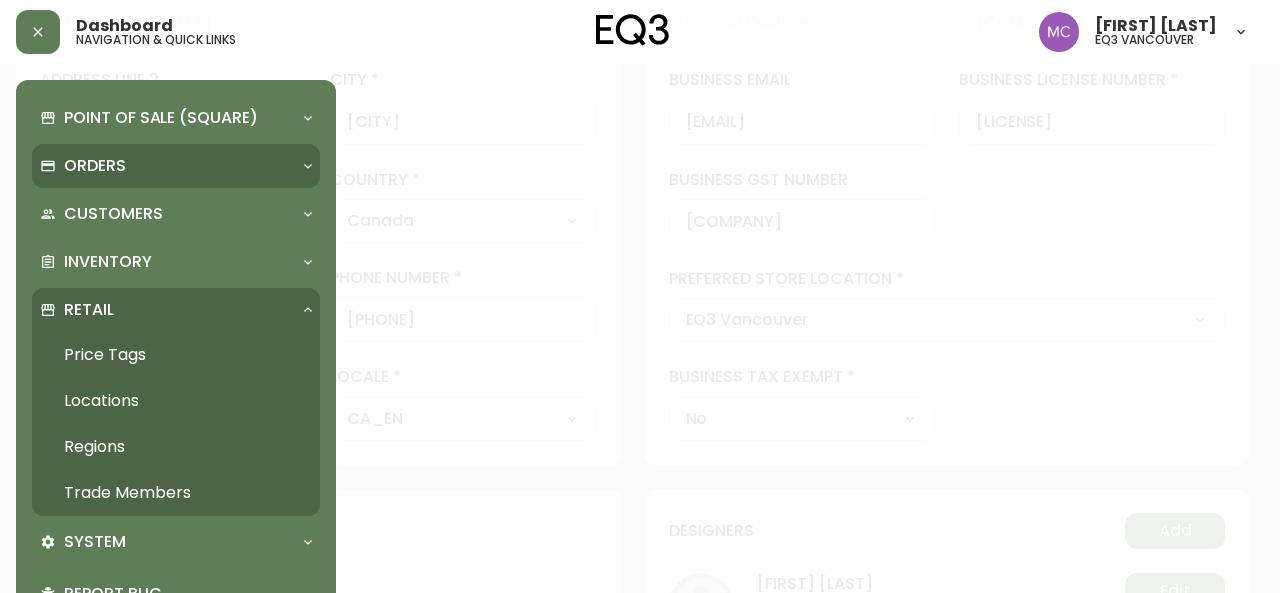 scroll, scrollTop: 477, scrollLeft: 0, axis: vertical 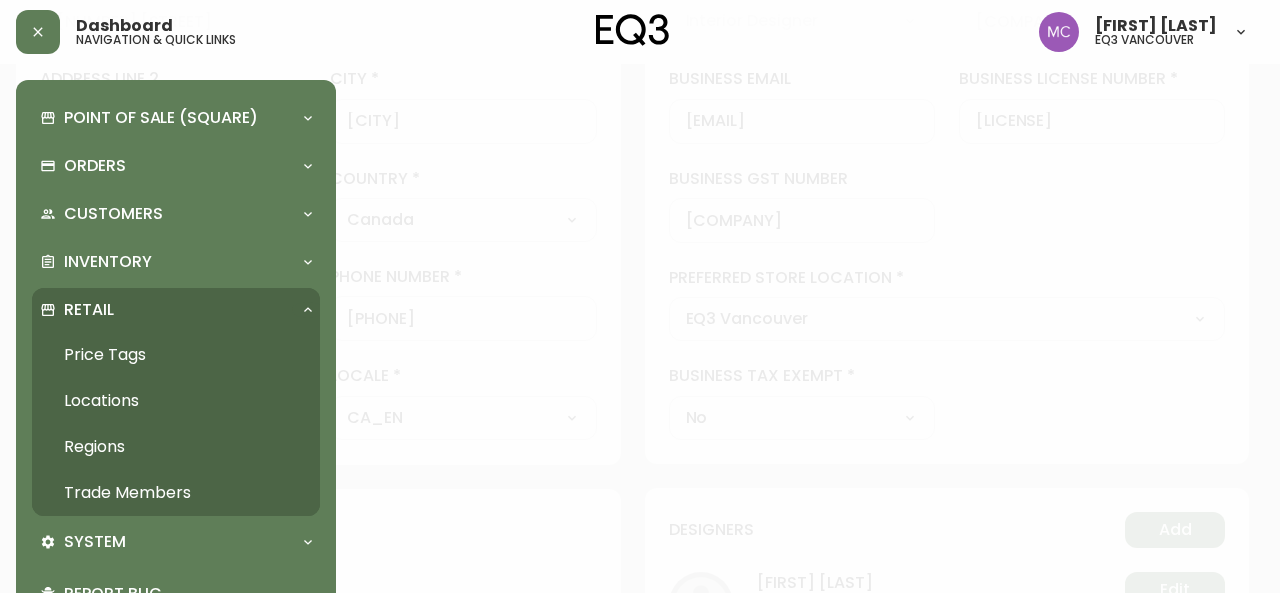 click on "Trade Members" at bounding box center [176, 493] 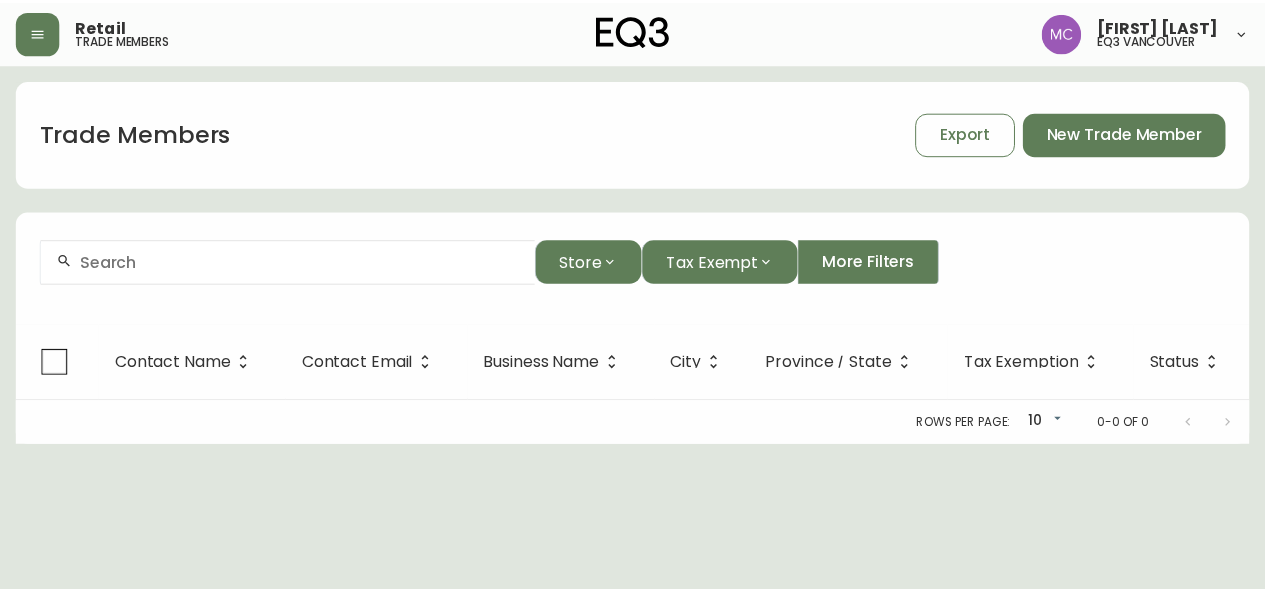 scroll, scrollTop: 0, scrollLeft: 0, axis: both 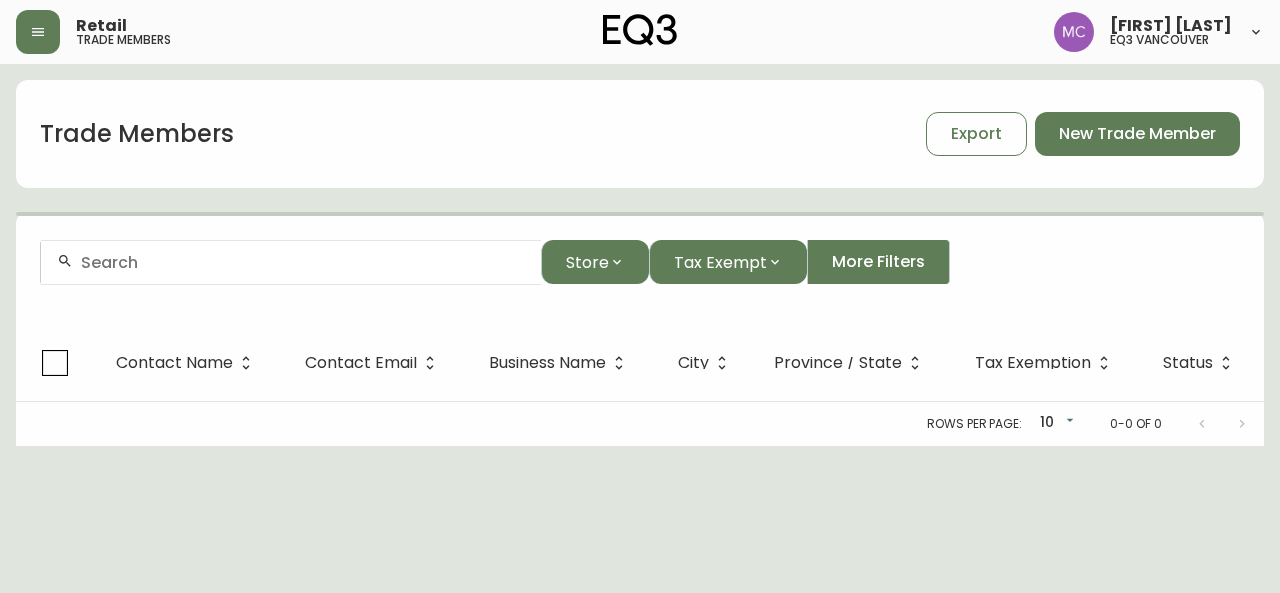 click at bounding box center (291, 262) 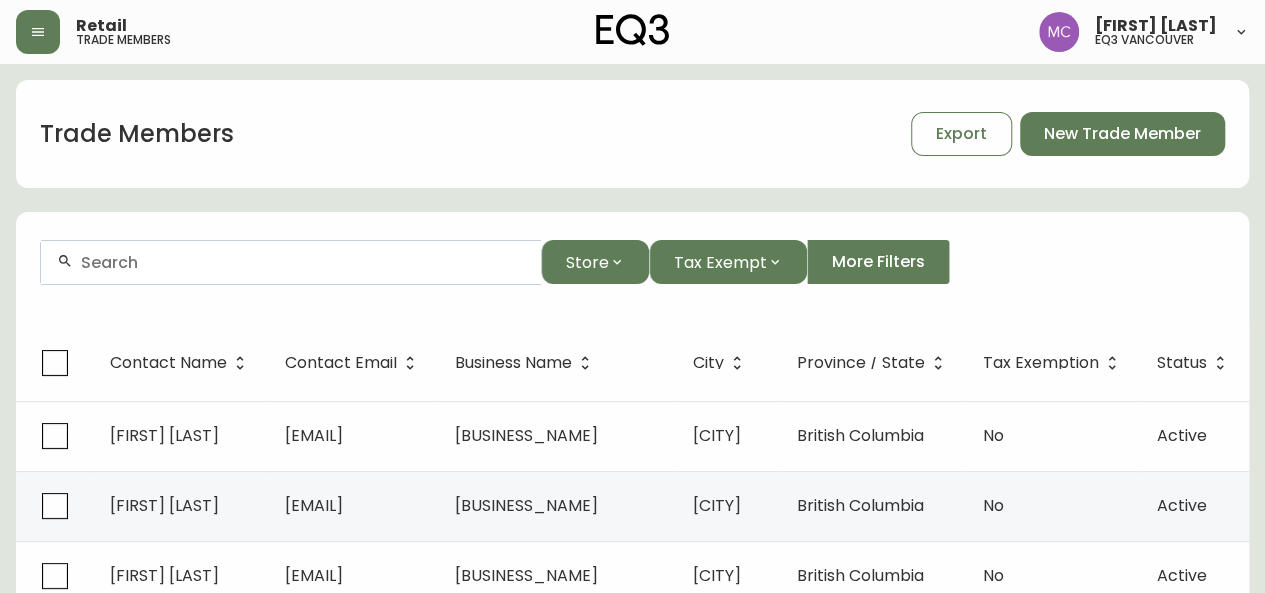 paste on "[COMPANY]" 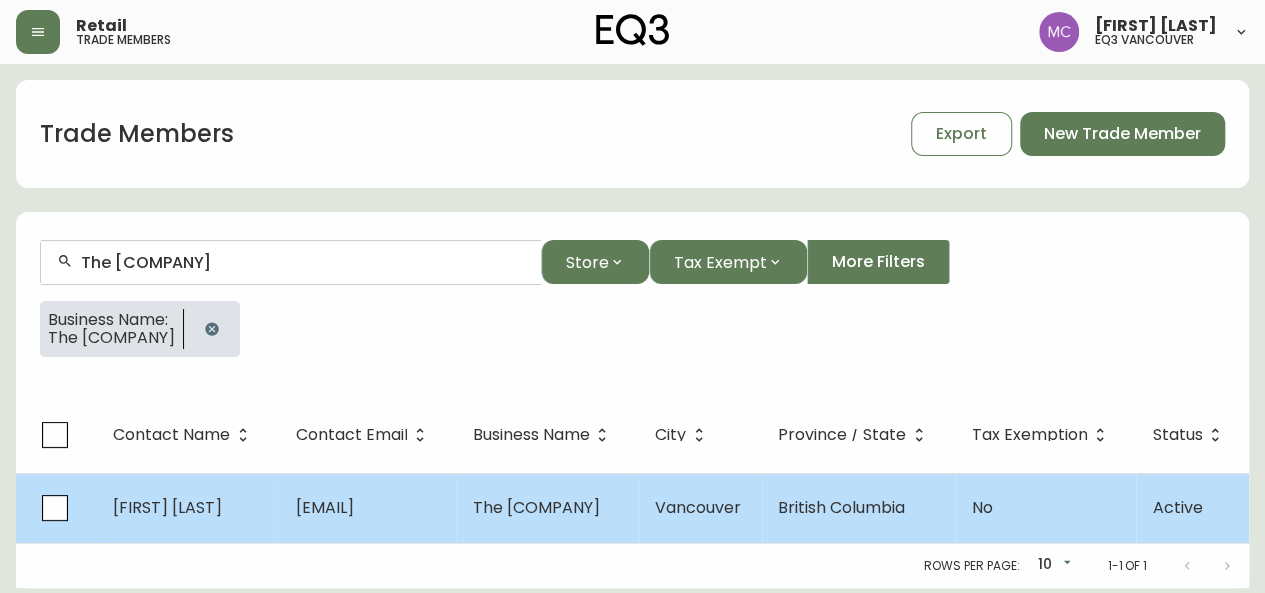 type on "The [COMPANY]" 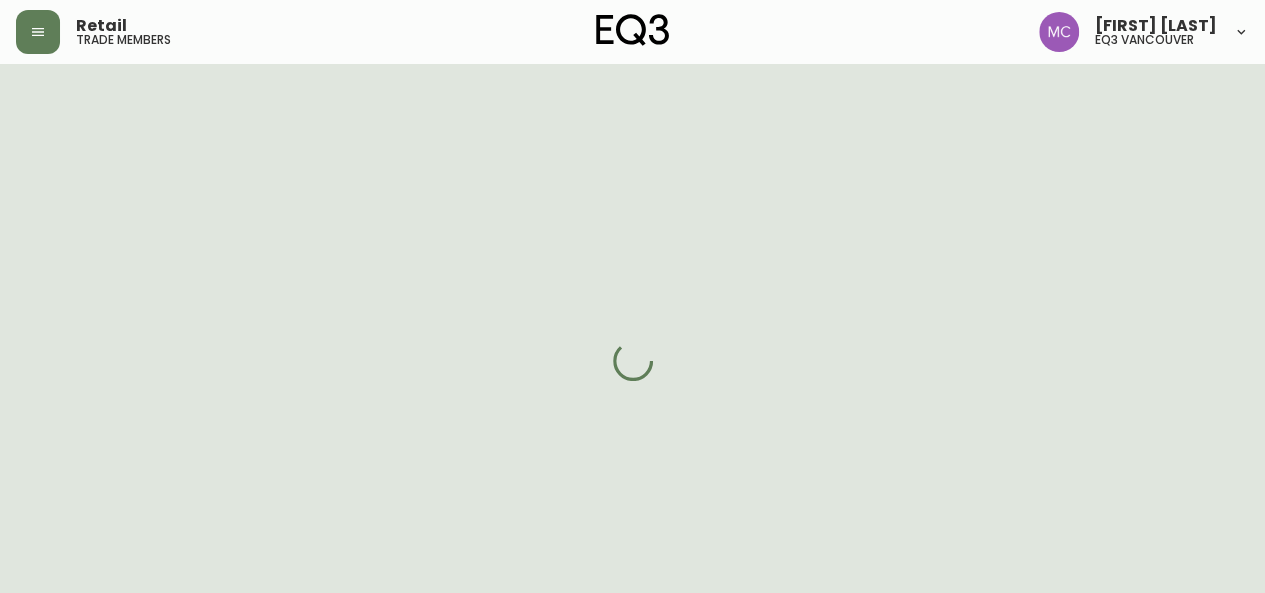 select on "BC" 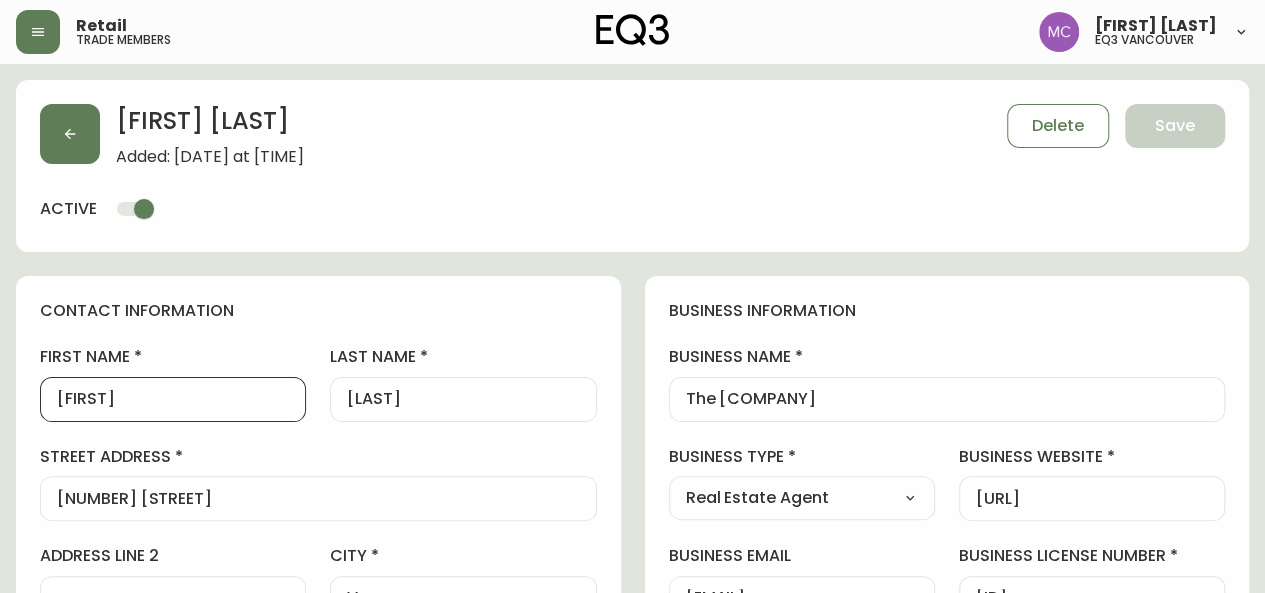 drag, startPoint x: 158, startPoint y: 393, endPoint x: 0, endPoint y: 370, distance: 159.66527 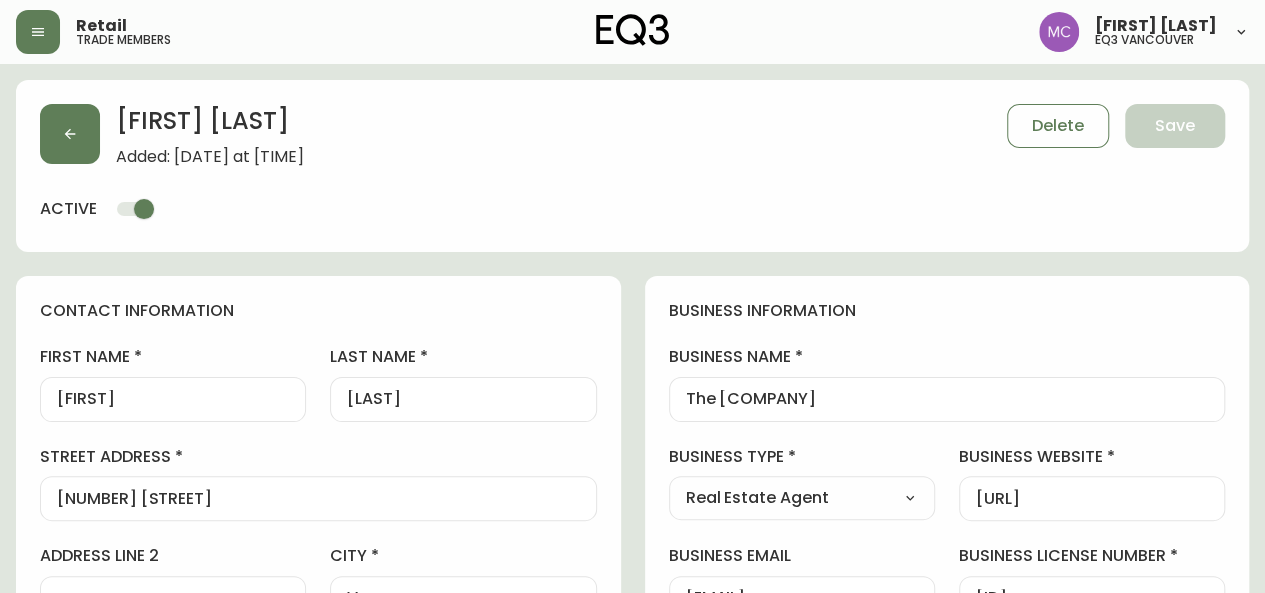 click on "[FIRST] [LAST] Added: [DATE] at [TIME] Delete Save active contact information first name [FIRST] last name [LAST] street address [NUMBER] [STREET] address line 2 [CITY] province / state [STATE] Select Alberta British Columbia Manitoba New Brunswick Newfoundland and Labrador Nova Scotia Nunavut Northwest Territories Ontario Prince Edward Island Quebec Saskatchewan Yukon country Canada Select Canada United States postal / zip code [POSTAL_CODE] phone number [PHONE] email [EMAIL] locale [LOCALE] Select [LOCALE] [LOCALE] [LOCALE] additional information do you require a designer kit? Yes! I wish to purchase the EQ3 Designer Kit for $49. This kit contains 3” swatches of EQ3’s complete range of fabric and leather options, as well as wood samples and the latest catalogue. Thank you, I have already received a kit. No, I do not wish to purchase a Designer Kit. how did you hear about the eq3 trade program? Other Select Social Media Advertisement Trade Show Outreach from a Trade Rep" at bounding box center [632, 884] 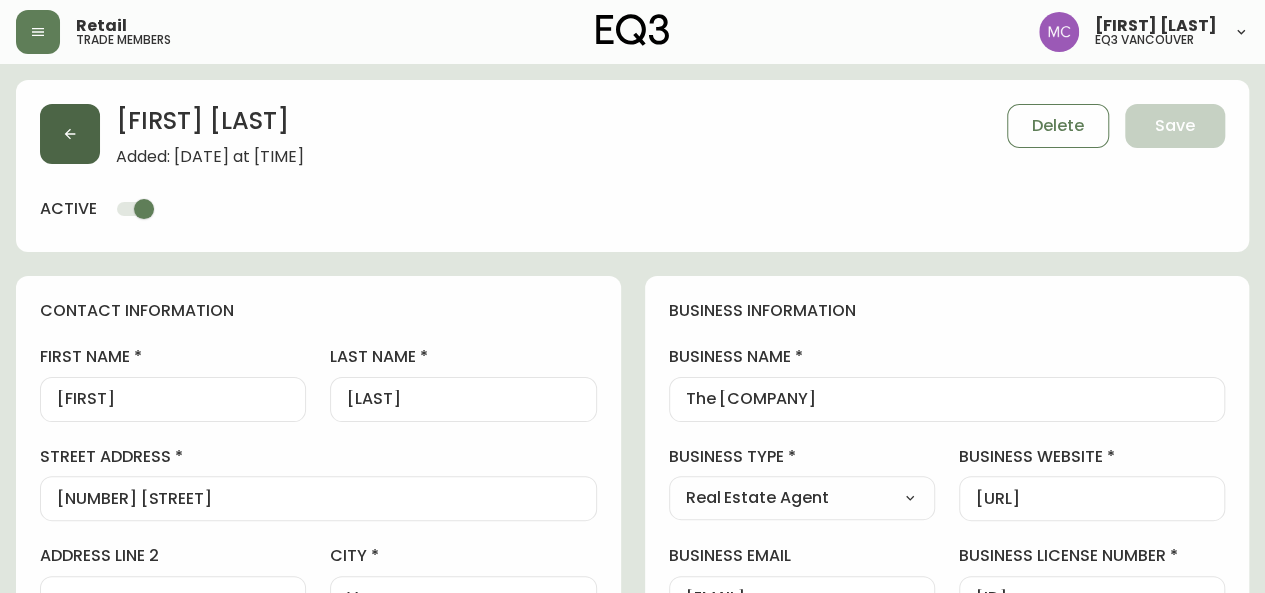 click 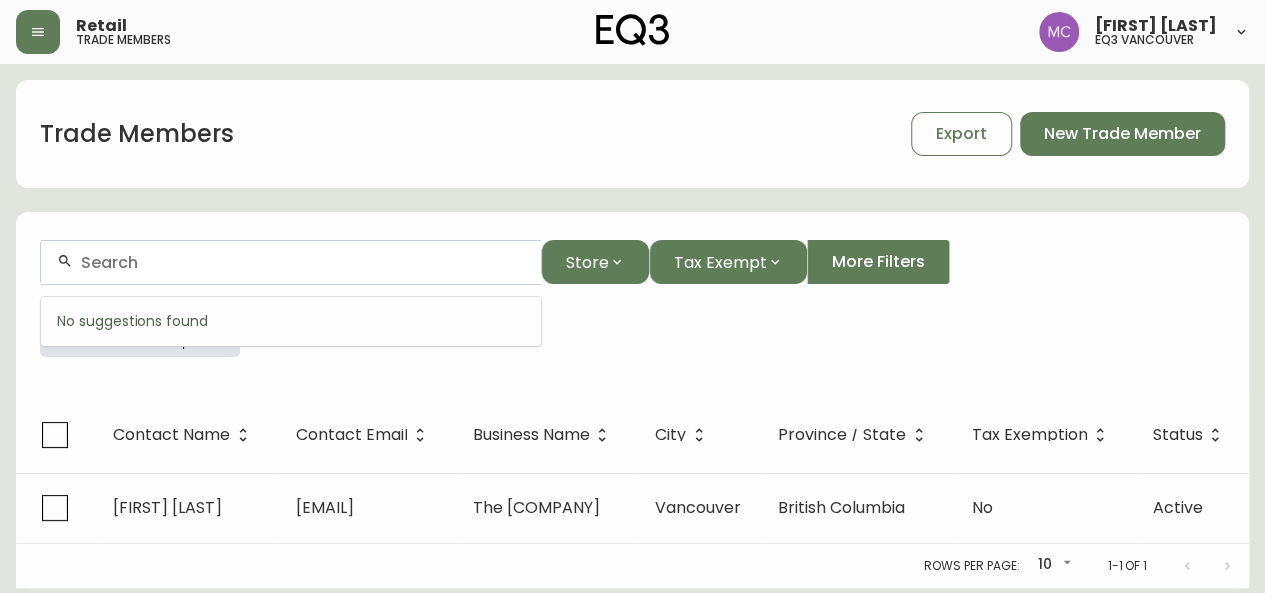 click at bounding box center (303, 262) 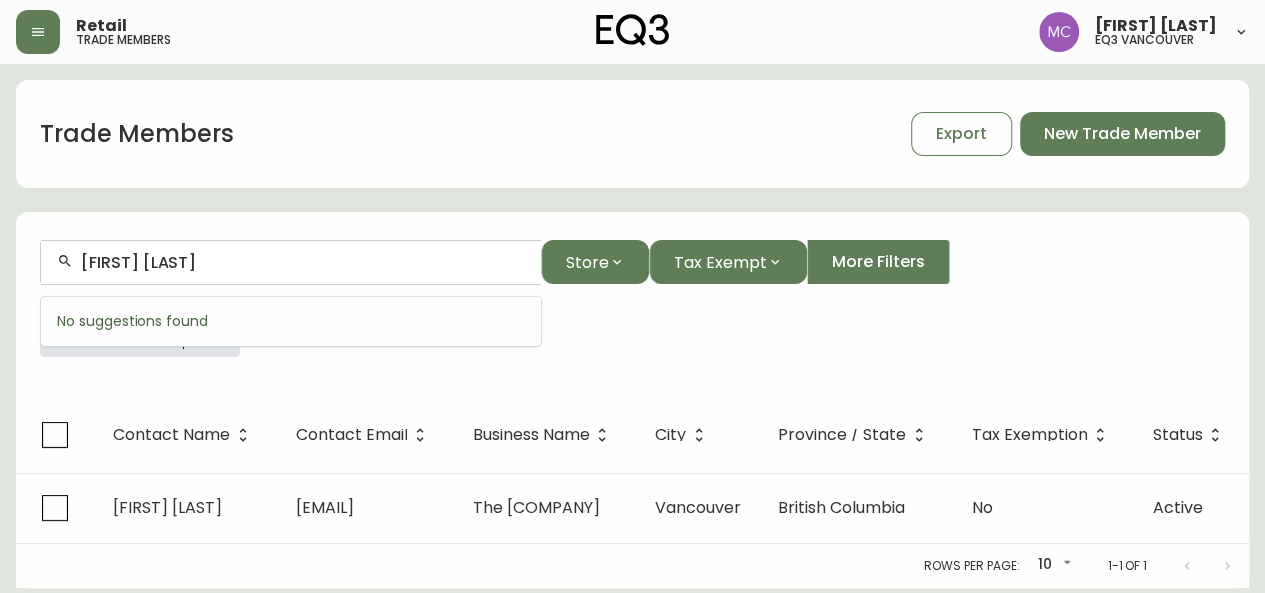 type on "[FIRST] [LAST]" 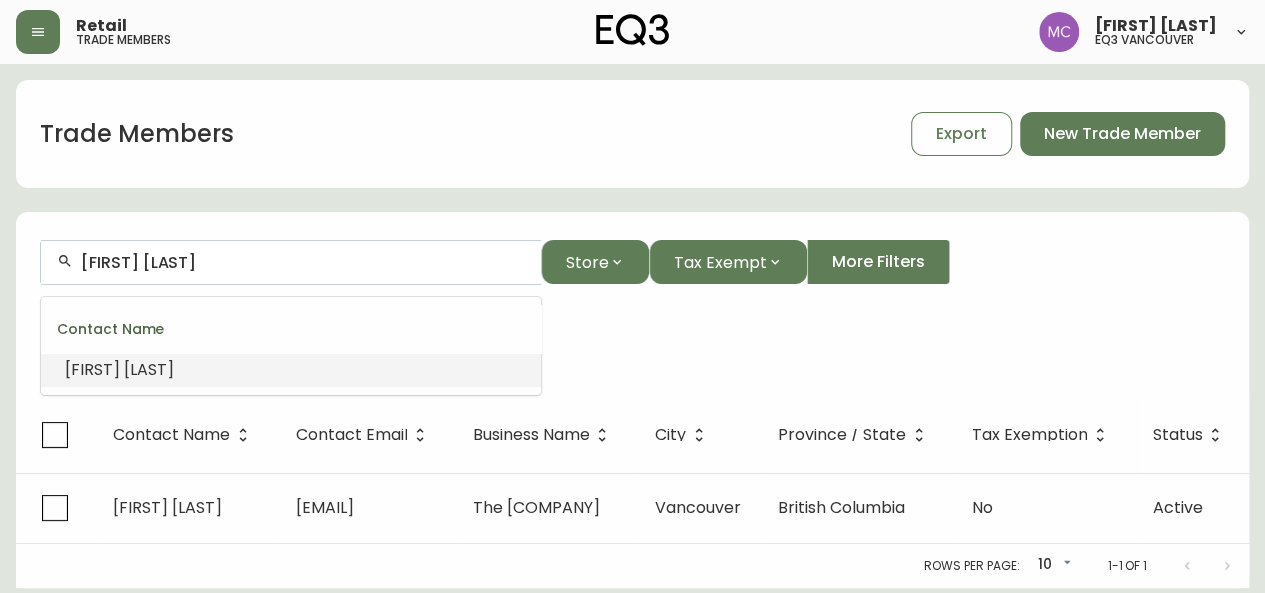 click on "[LAST]" at bounding box center [149, 369] 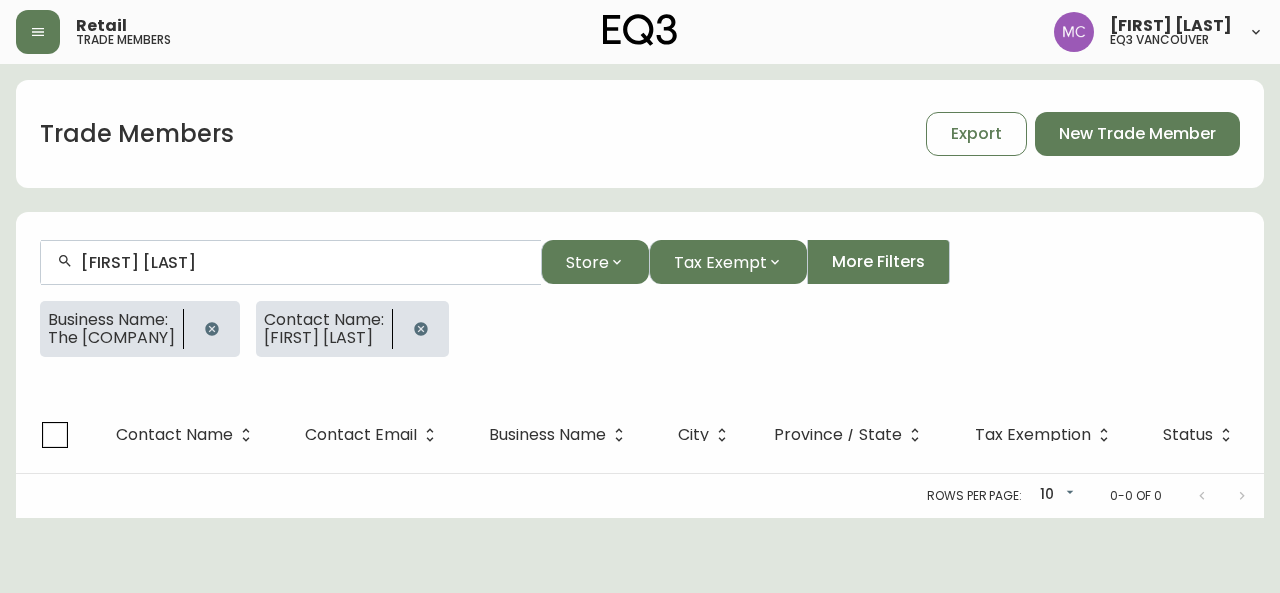 click at bounding box center (212, 329) 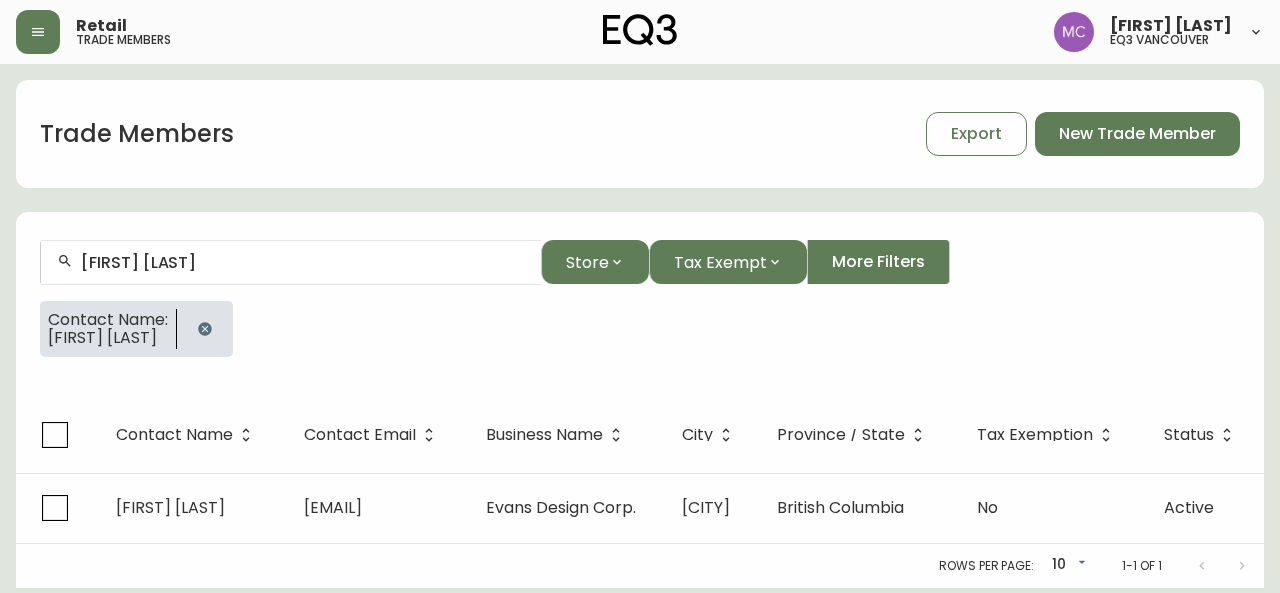 click on "[FIRST] [LAST]" at bounding box center (170, 507) 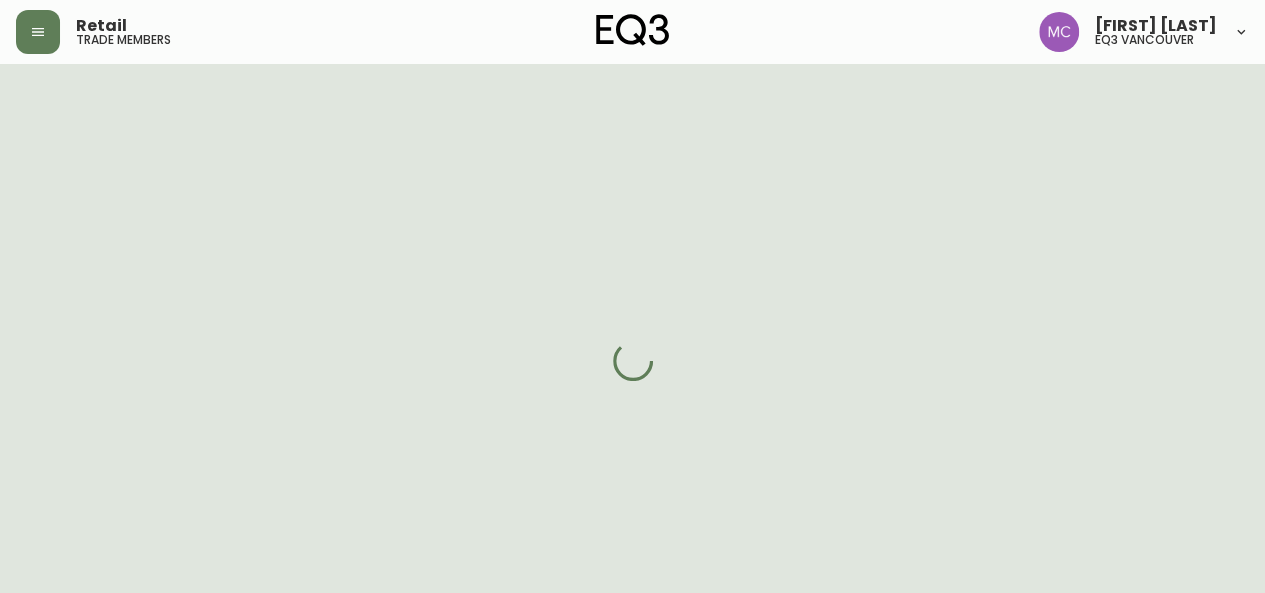 select on "BC" 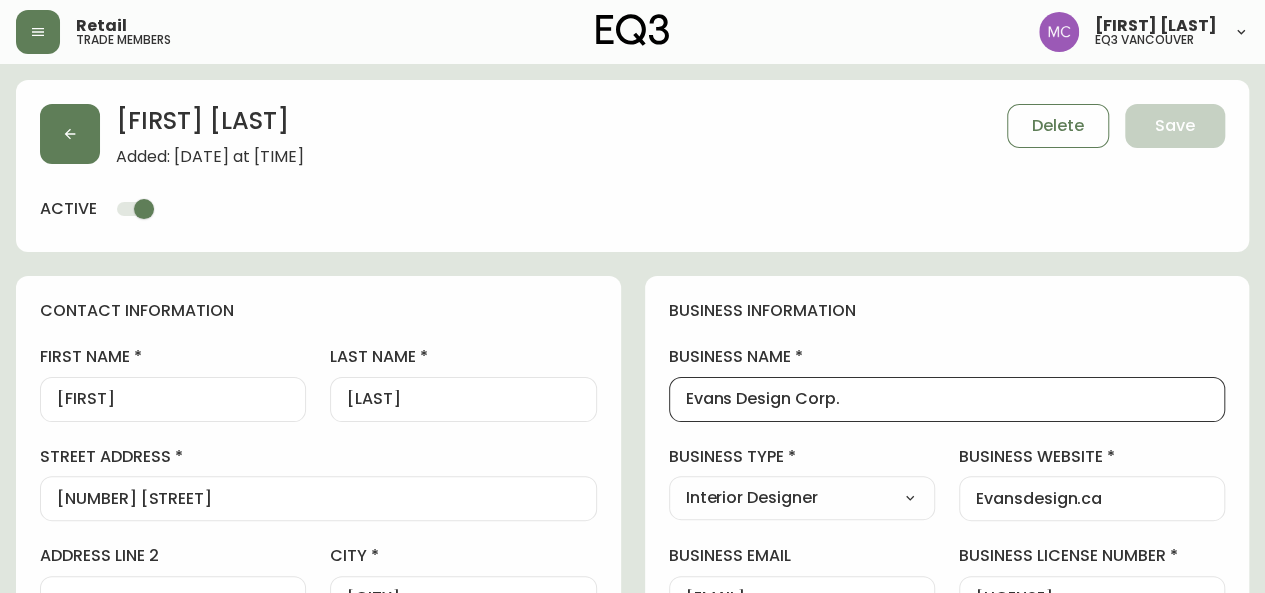 drag, startPoint x: 877, startPoint y: 403, endPoint x: 573, endPoint y: 361, distance: 306.8876 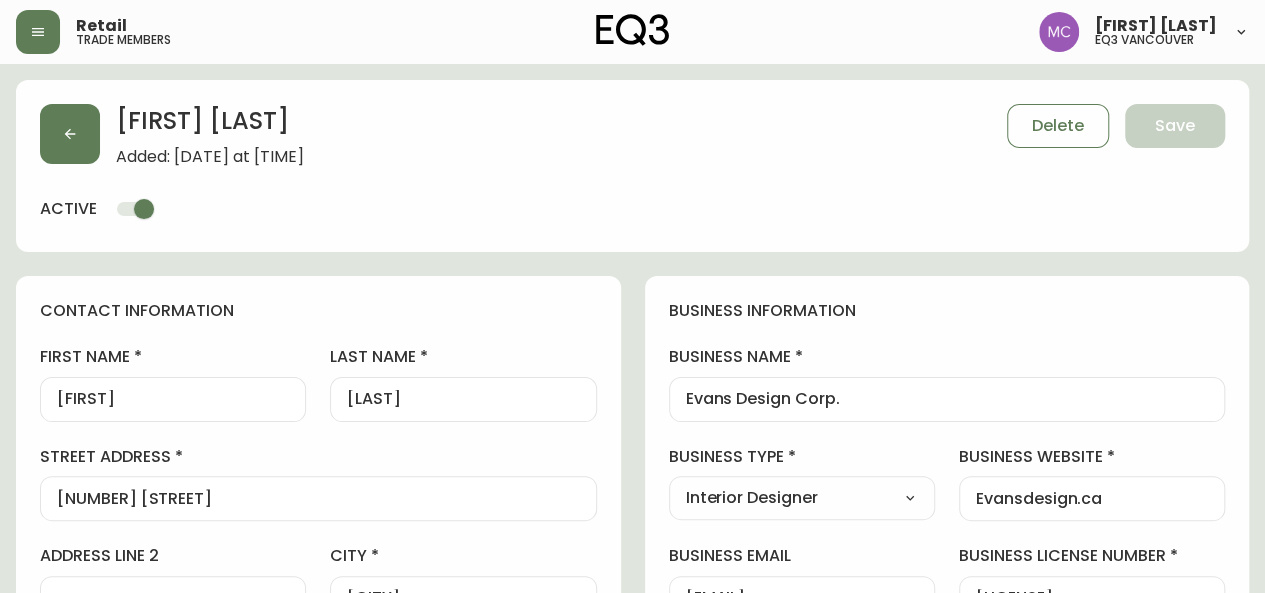 click on "[FIRST] [LAST] Added: [DATE] at [TIME] Delete Save active contact information first name [FIRST] last name [LAST] street address [NUMBER] [STREET] address line 2 [CITY] province / state [STATE] Select Alberta British Columbia Manitoba New Brunswick Newfoundland and Labrador Nova Scotia Nunavut Northwest Territories Ontario Prince Edward Island Quebec Saskatchewan Yukon country Canada Select Canada United States postal / zip code [POSTAL_CODE] phone number [PHONE] email [EMAIL] locale [LOCALE] Select [LOCALE] [LOCALE] [LOCALE] additional information do you require a designer kit? Yes! I wish to purchase the EQ3 Designer Kit for $49. This kit contains 3” swatches of EQ3’s complete range of fabric and leather options, as well as wood samples and the latest catalogue. Thank you, I have already received a kit. No, I do not wish to purchase a Designer Kit. how did you hear about the eq3 trade program? Other Select Social Media Advertisement Trade Show Outreach from a Trade Rep Other No" at bounding box center [632, 884] 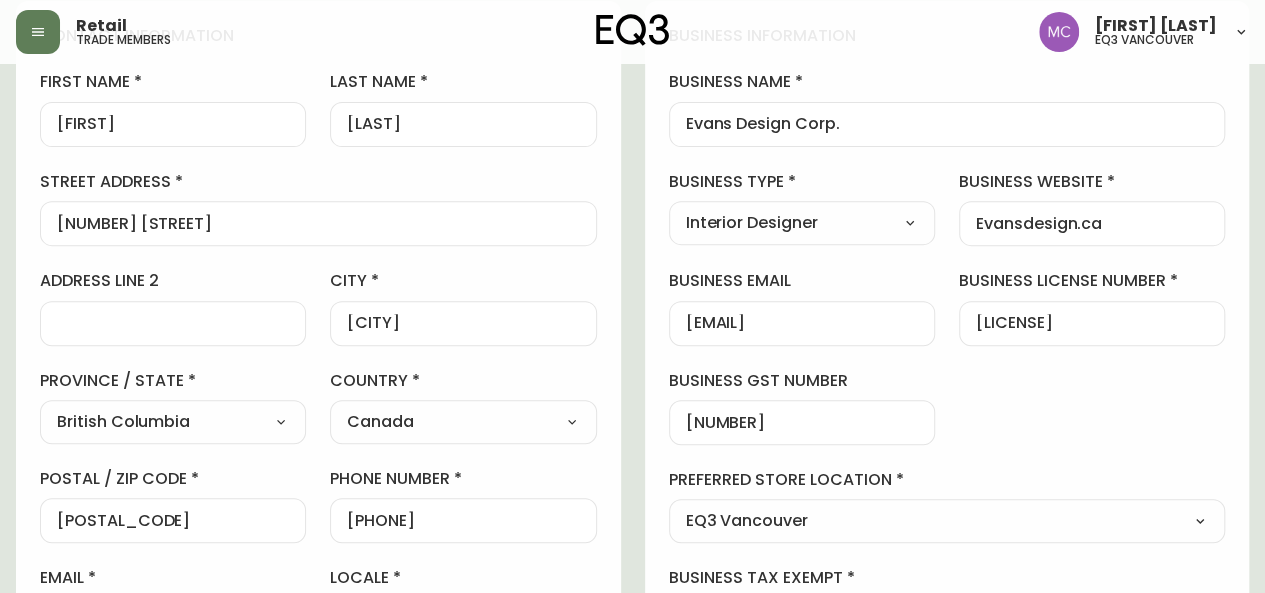 scroll, scrollTop: 280, scrollLeft: 0, axis: vertical 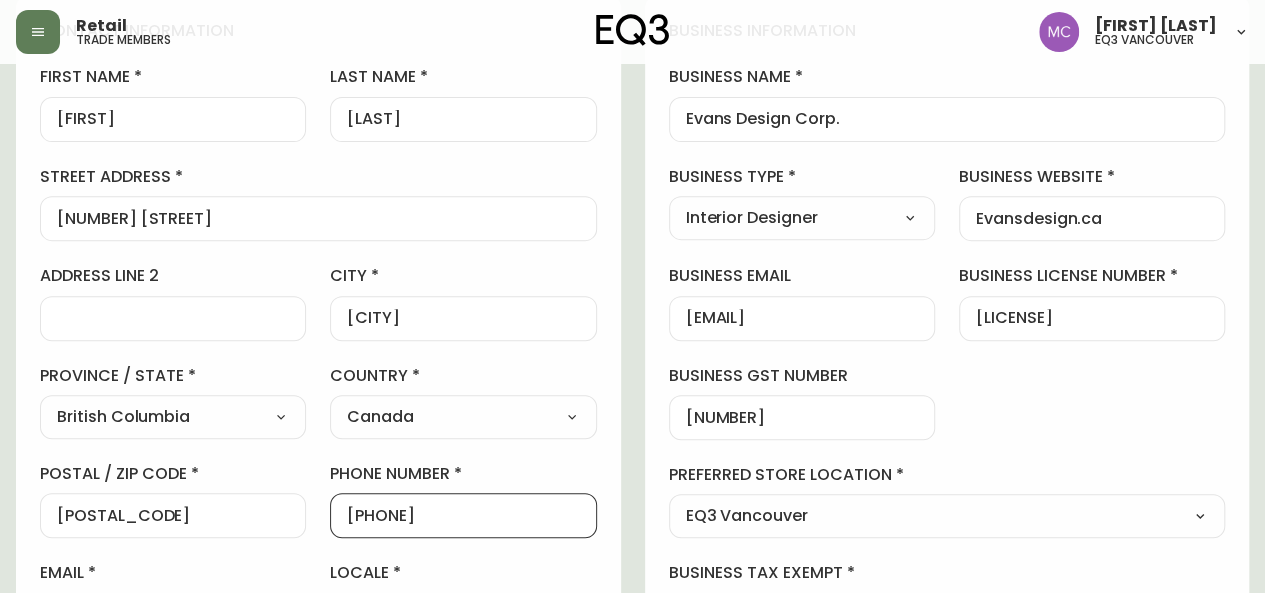 drag, startPoint x: 473, startPoint y: 514, endPoint x: 364, endPoint y: 506, distance: 109.29318 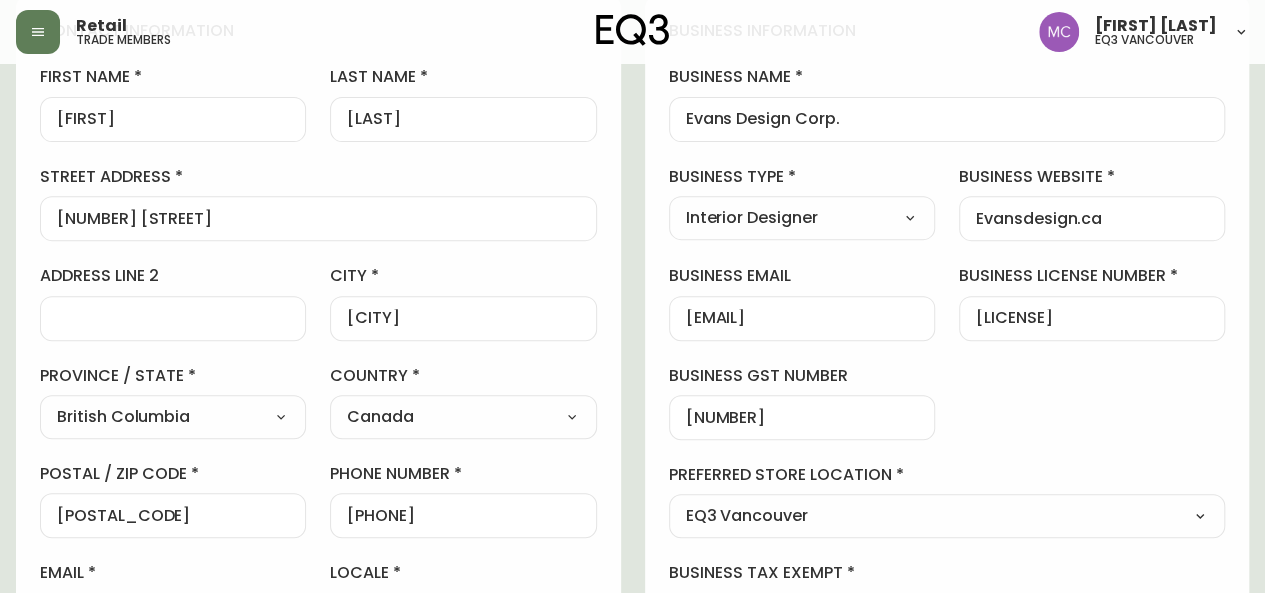 click on "[FIRST] [LAST] Added: [DATE] at [TIME] Delete Save active contact information first name [FIRST] last name [LAST] street address [NUMBER] [STREET] address line 2 [CITY] province / state [STATE] Select Alberta British Columbia Manitoba New Brunswick Newfoundland and Labrador Nova Scotia Nunavut Northwest Territories Ontario Prince Edward Island Quebec Saskatchewan Yukon country Canada Select Canada United States postal / zip code [POSTAL_CODE] phone number [PHONE] email [EMAIL] locale [LOCALE] Select [LOCALE] [LOCALE] [LOCALE] additional information do you require a designer kit? Yes! I wish to purchase the EQ3 Designer Kit for $49. This kit contains 3” swatches of EQ3’s complete range of fabric and leather options, as well as wood samples and the latest catalogue. Thank you, I have already received a kit. No, I do not wish to purchase a Designer Kit. how did you hear about the eq3 trade program? Other Select Social Media Advertisement Trade Show Outreach from a Trade Rep Other No" at bounding box center [632, 604] 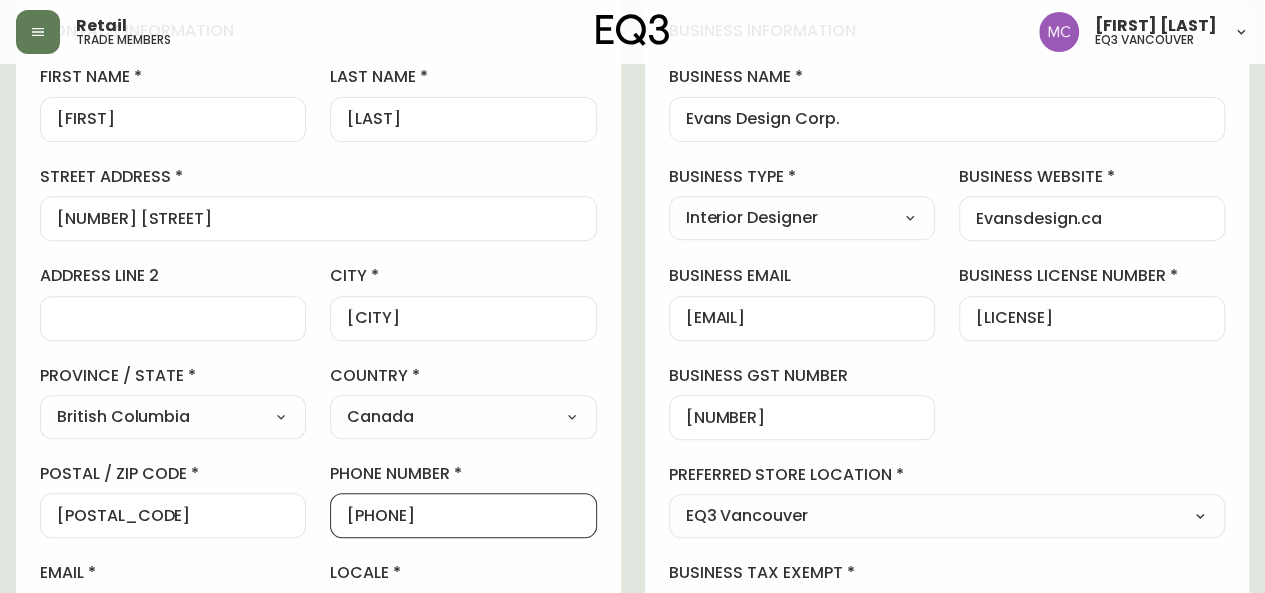 scroll, scrollTop: 0, scrollLeft: 0, axis: both 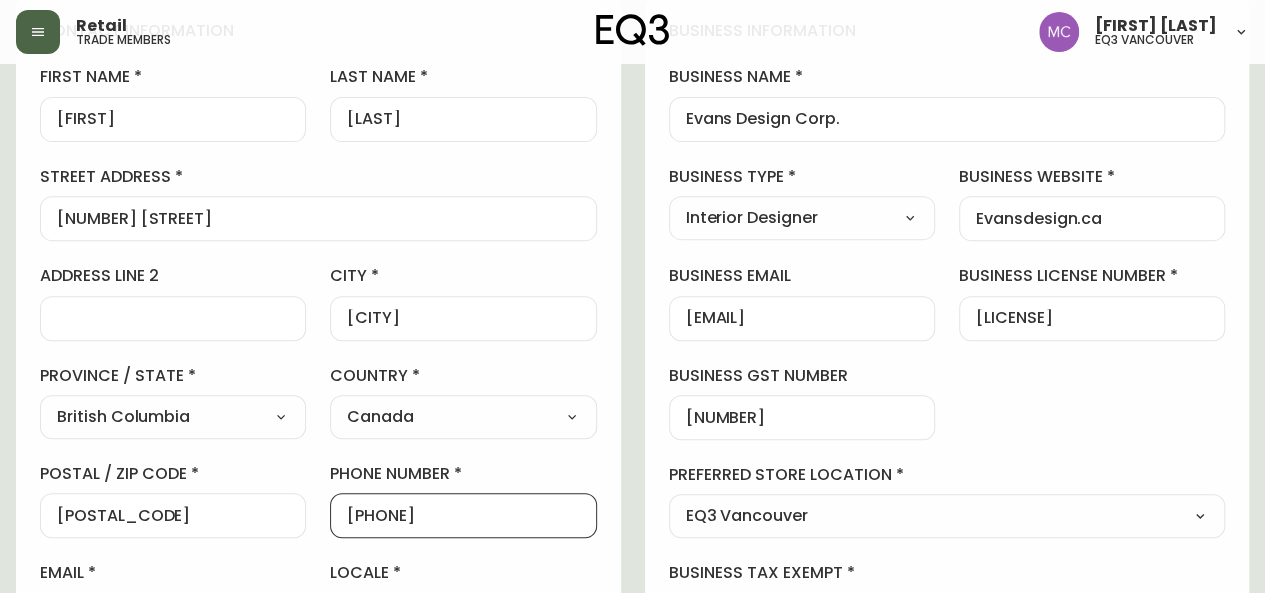 click at bounding box center (38, 32) 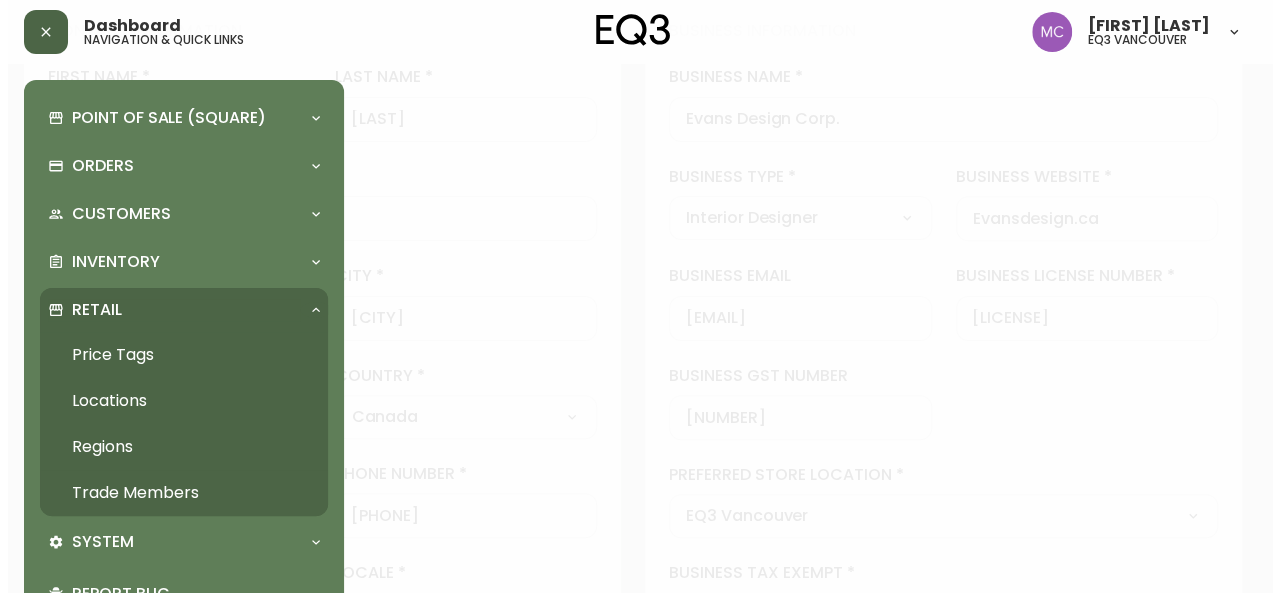 scroll, scrollTop: 281, scrollLeft: 0, axis: vertical 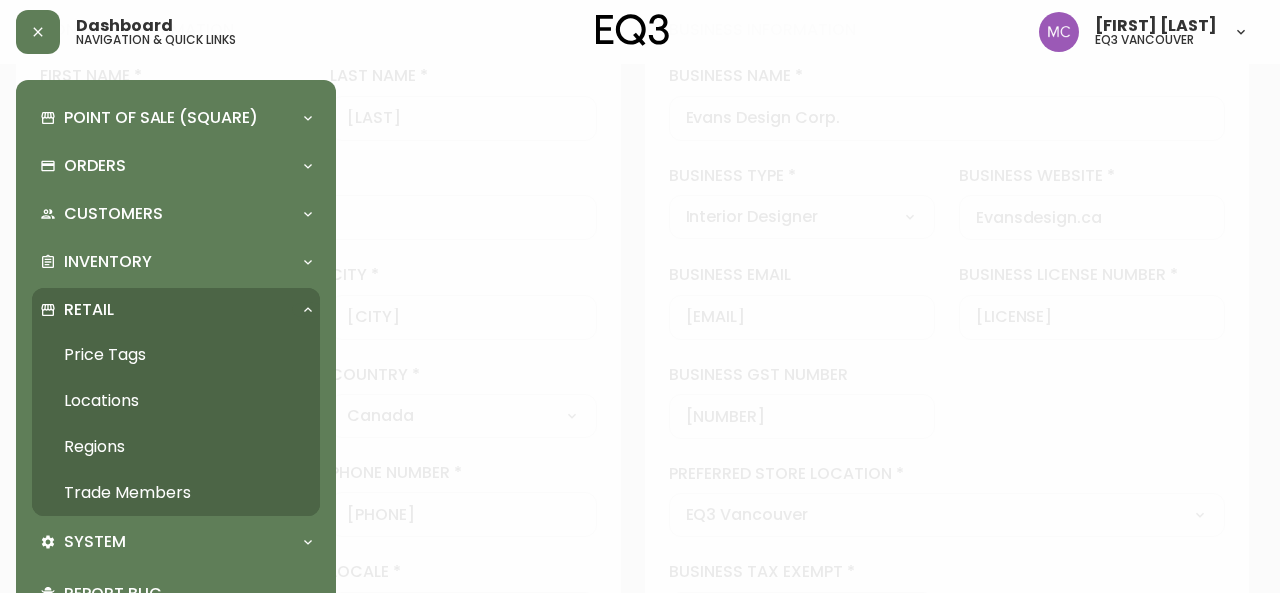 click on "Trade Members" at bounding box center (176, 493) 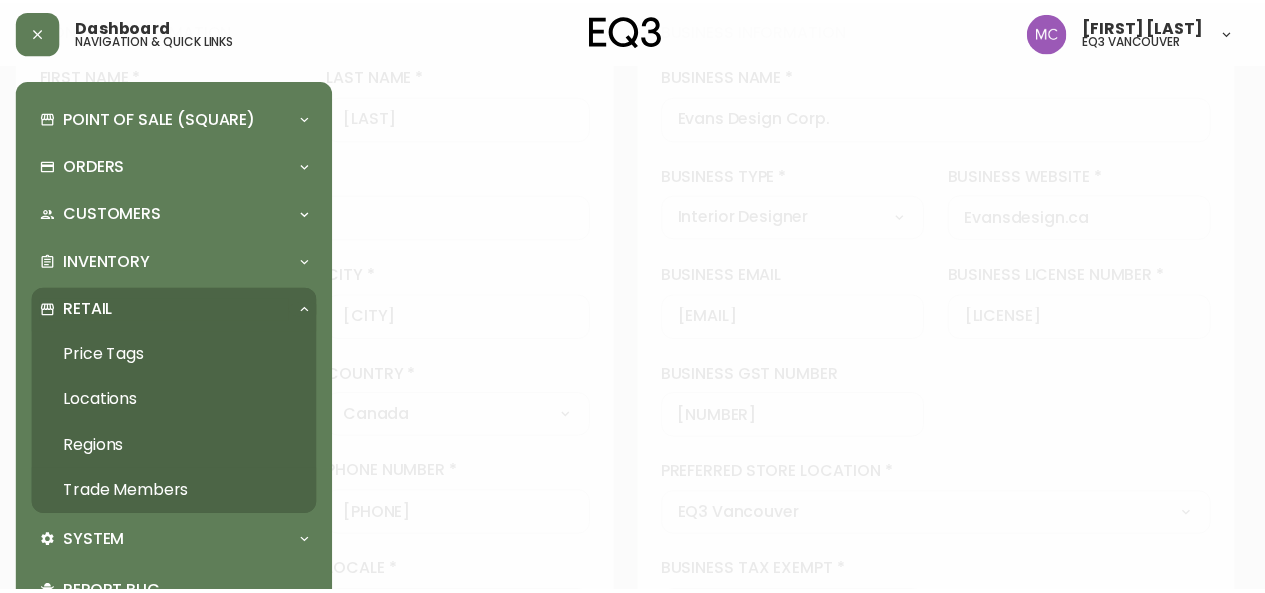 scroll, scrollTop: 0, scrollLeft: 0, axis: both 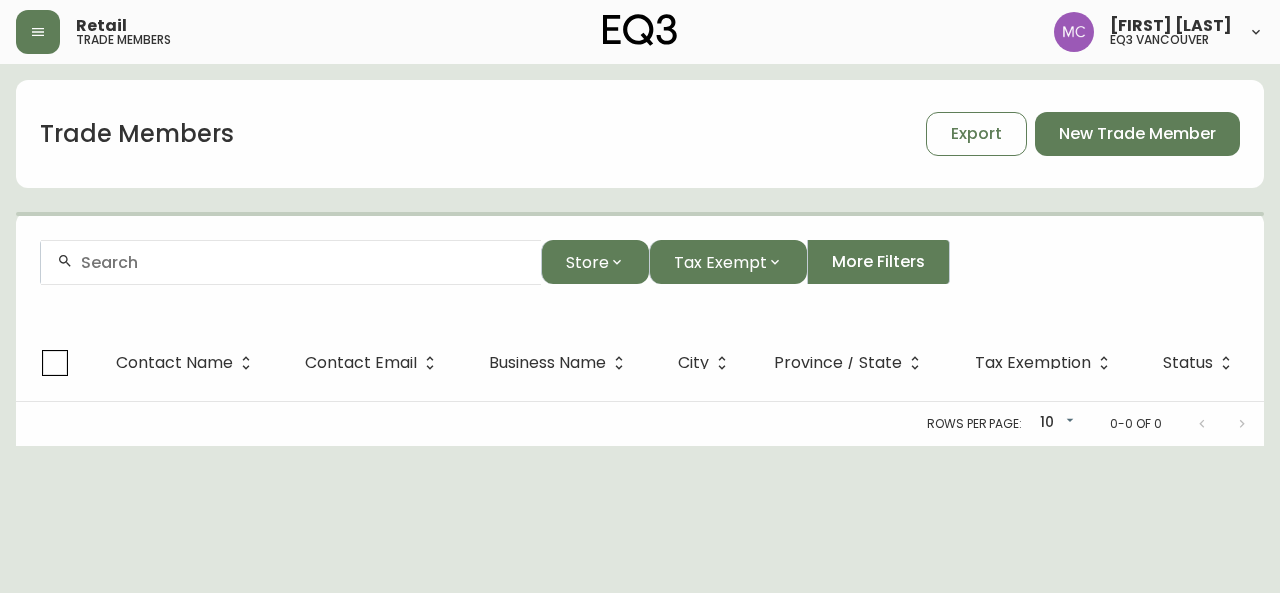 click at bounding box center (303, 262) 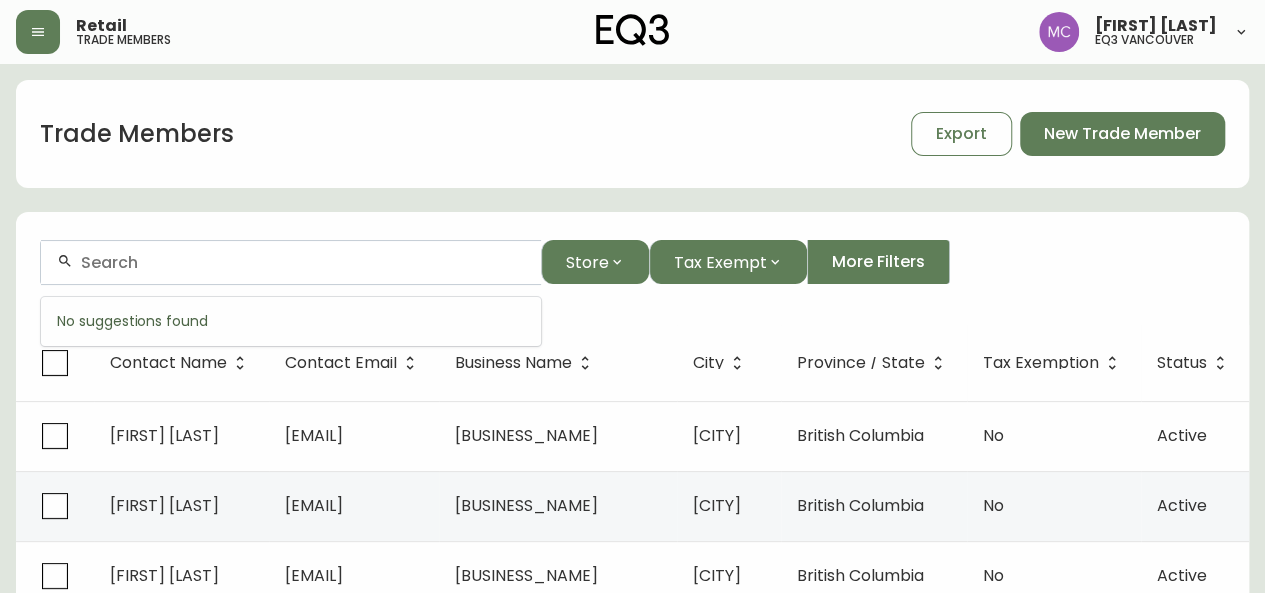 paste on "[BUSINESS_NAME]" 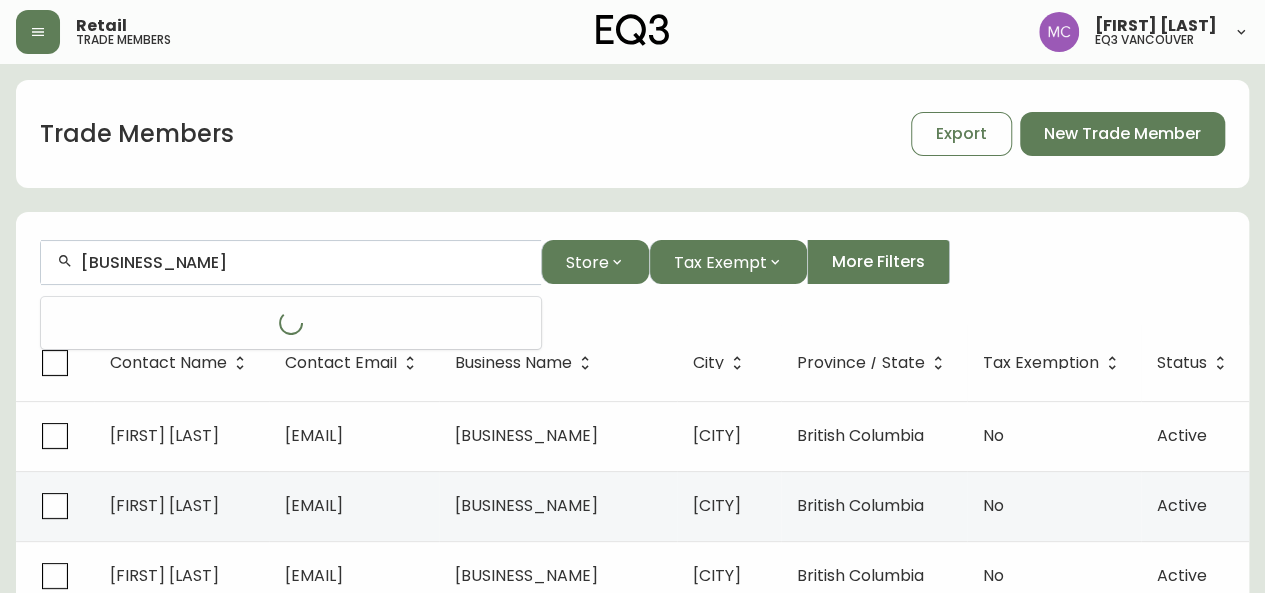 type on "[BUSINESS_NAME]" 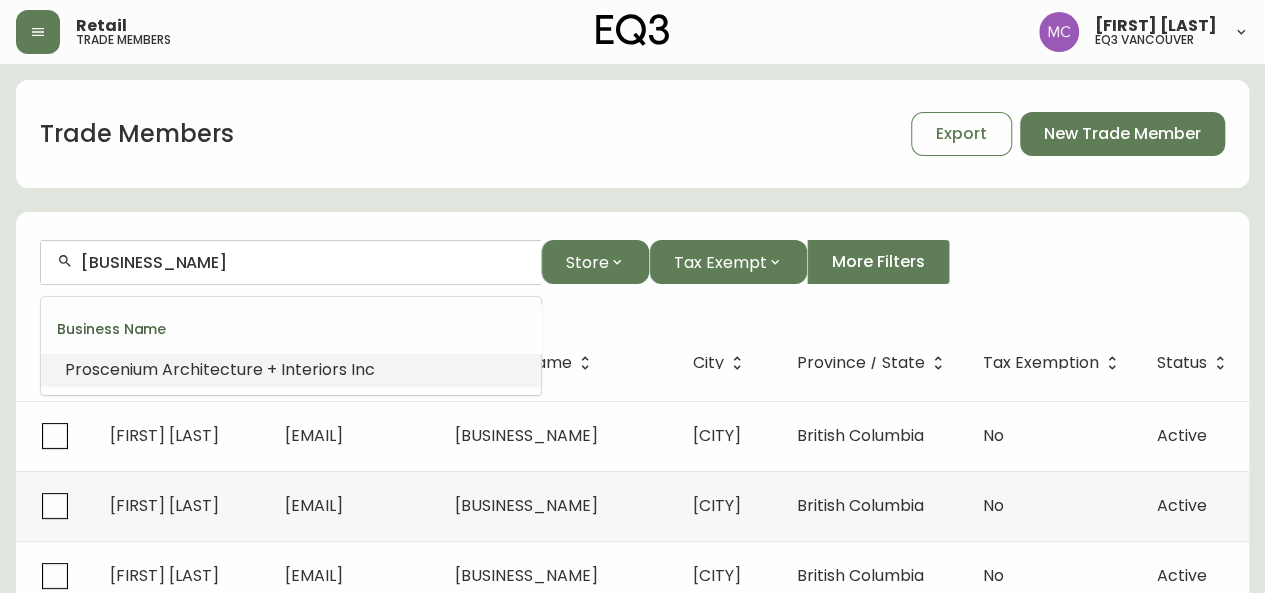 click on "Architecture" at bounding box center (212, 369) 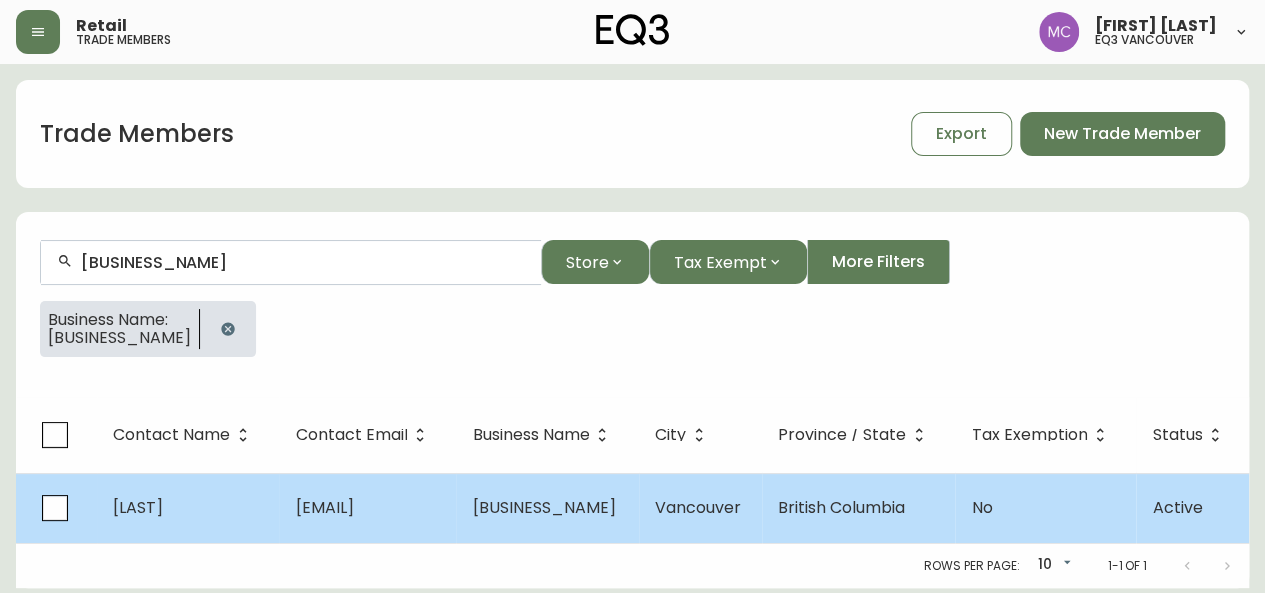 click on "[LAST]" at bounding box center (188, 508) 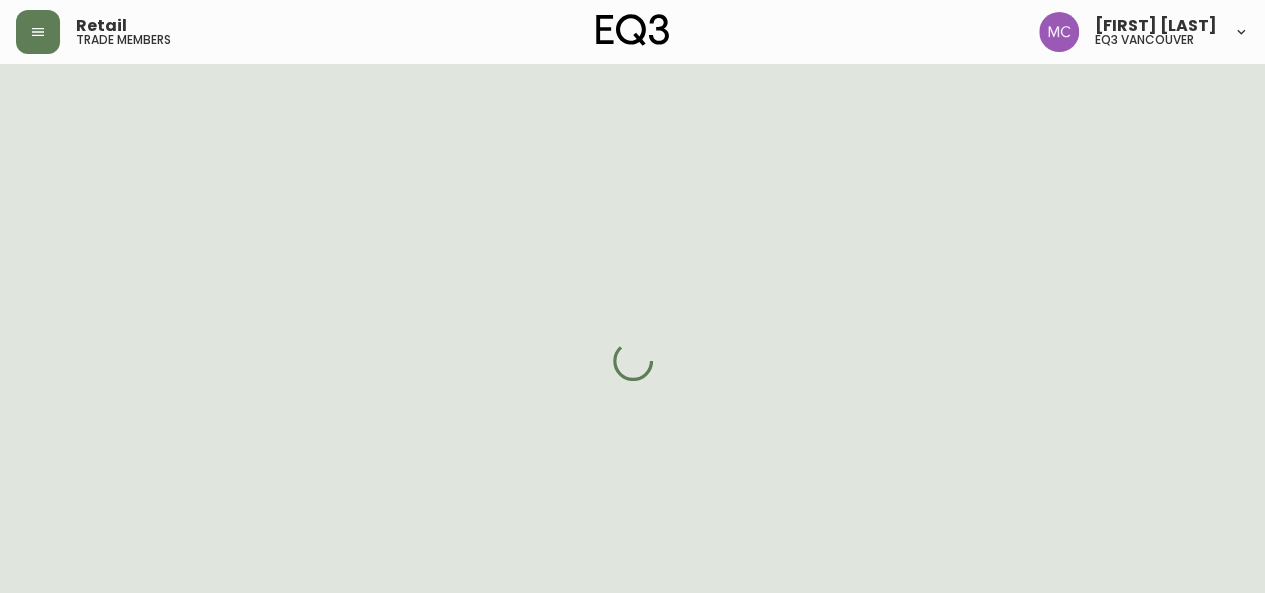 select on "BC" 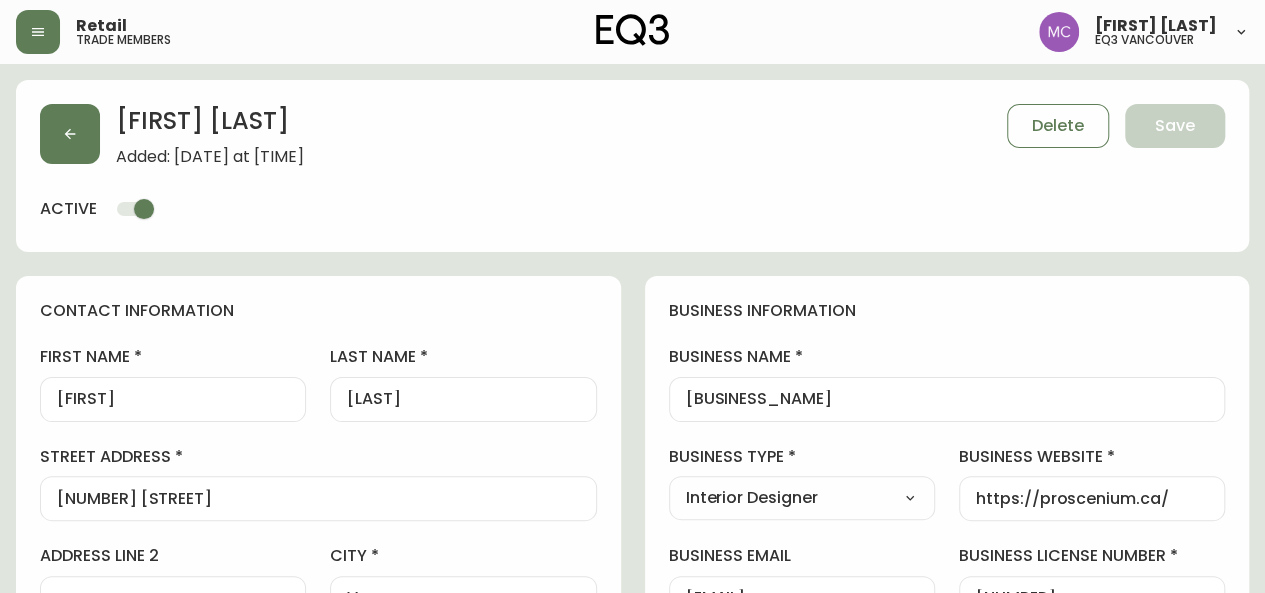 type on "EQ3 Vancouver" 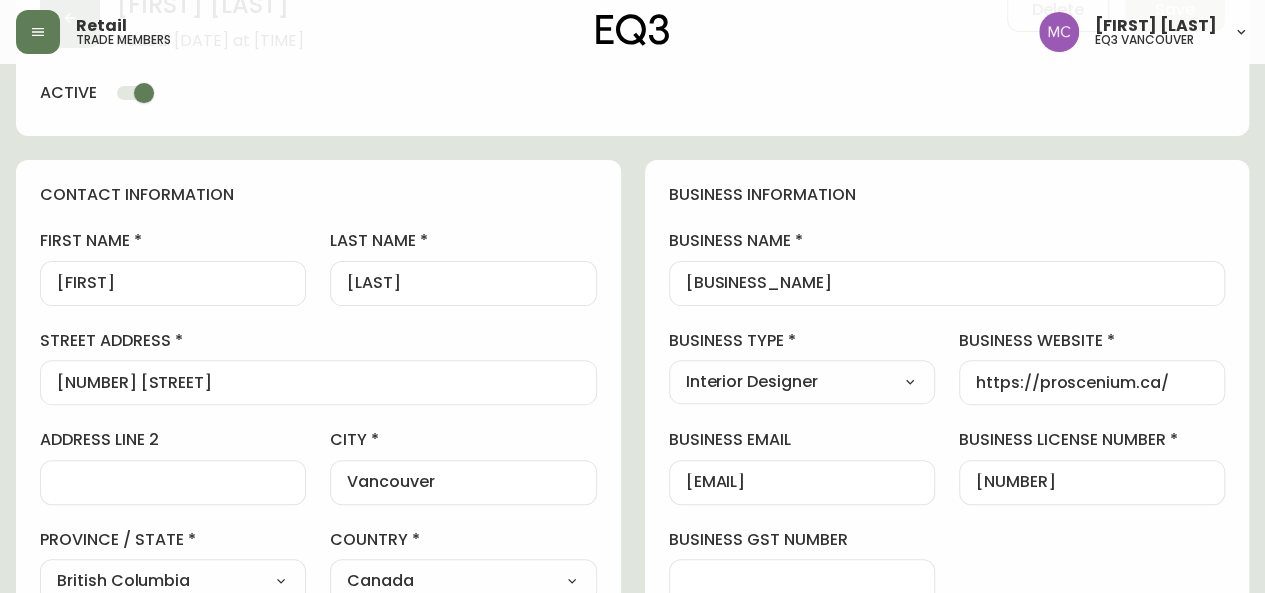 scroll, scrollTop: 114, scrollLeft: 0, axis: vertical 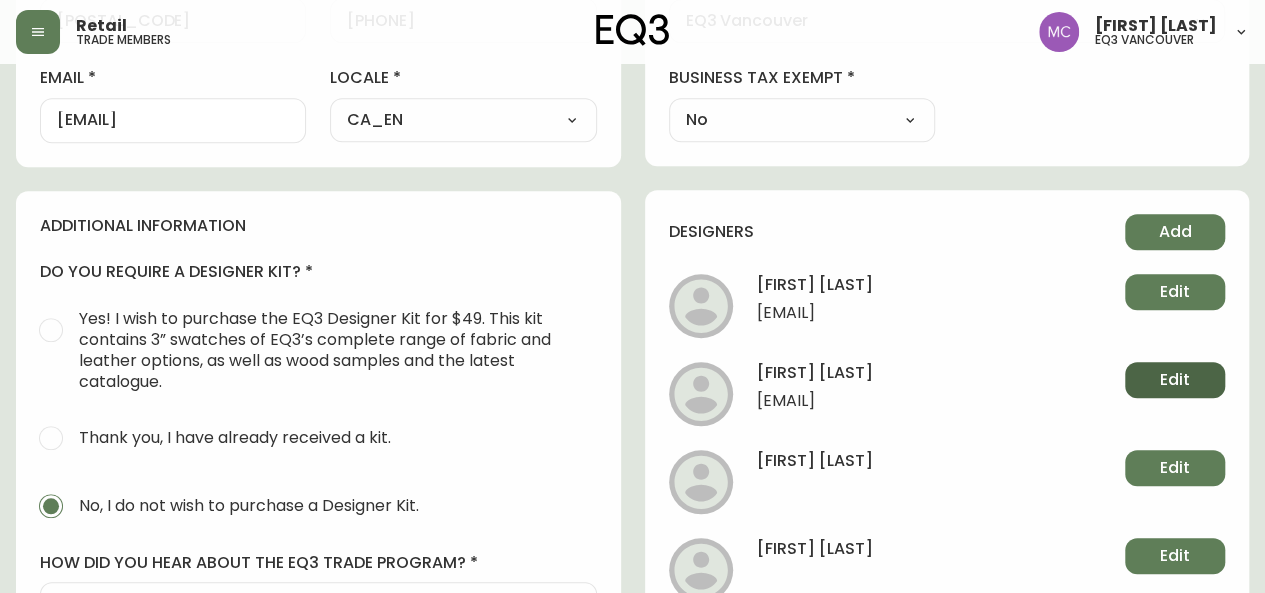 click on "Edit" at bounding box center (1175, 380) 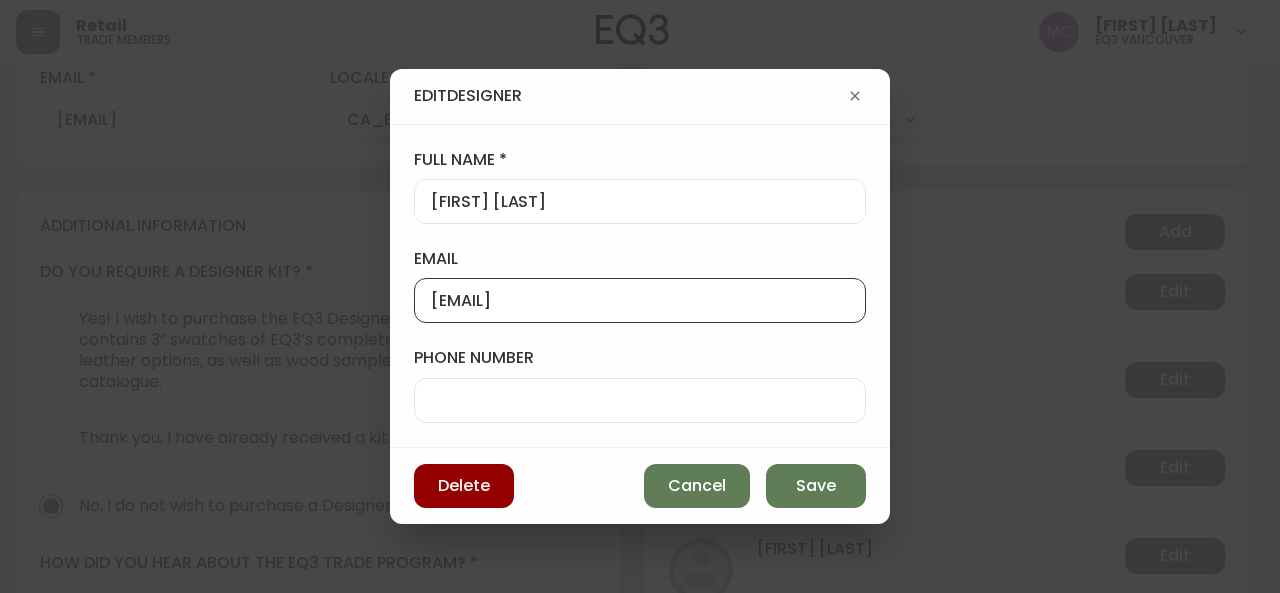 drag, startPoint x: 636, startPoint y: 299, endPoint x: 343, endPoint y: 281, distance: 293.55237 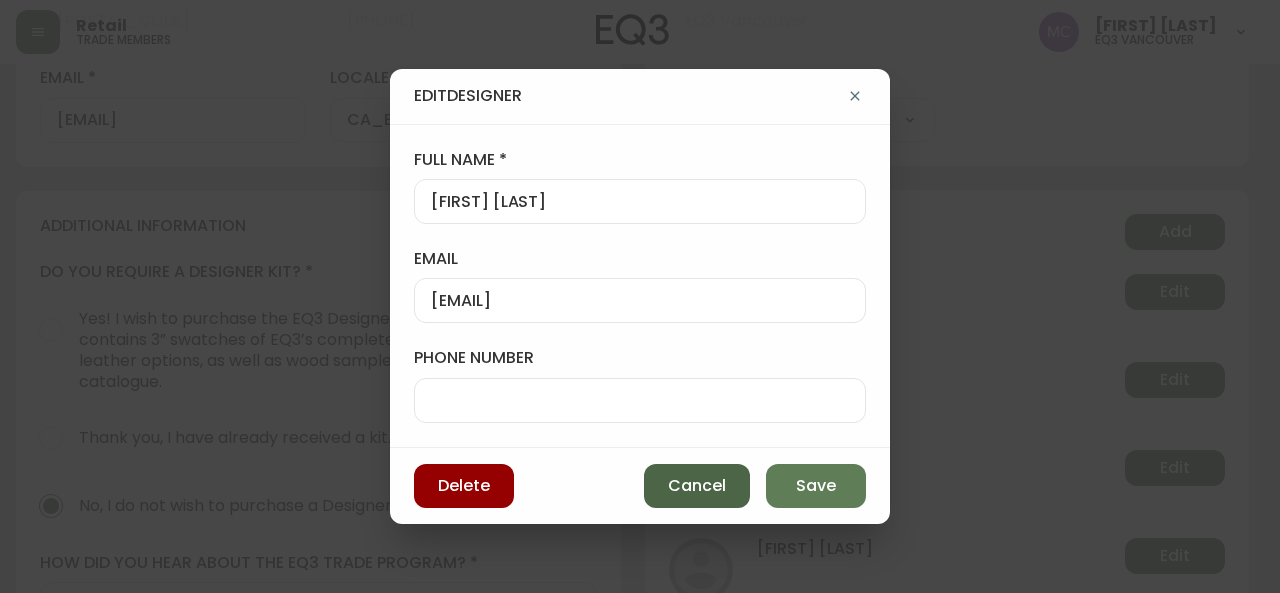 click on "Cancel" at bounding box center [697, 486] 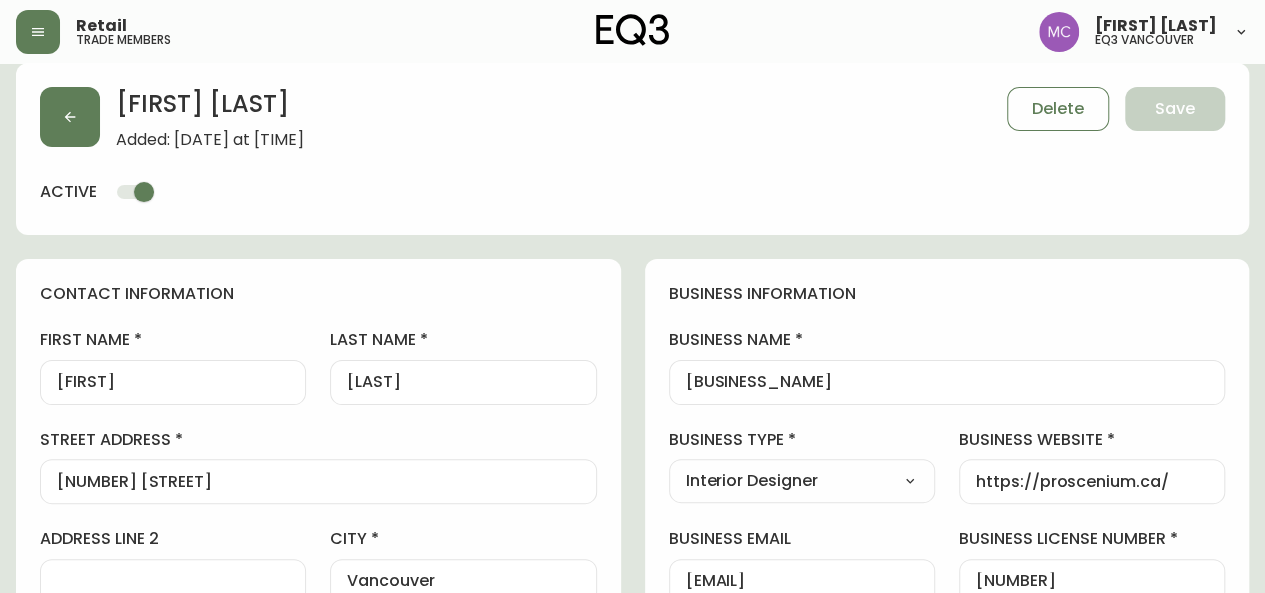 scroll, scrollTop: 0, scrollLeft: 0, axis: both 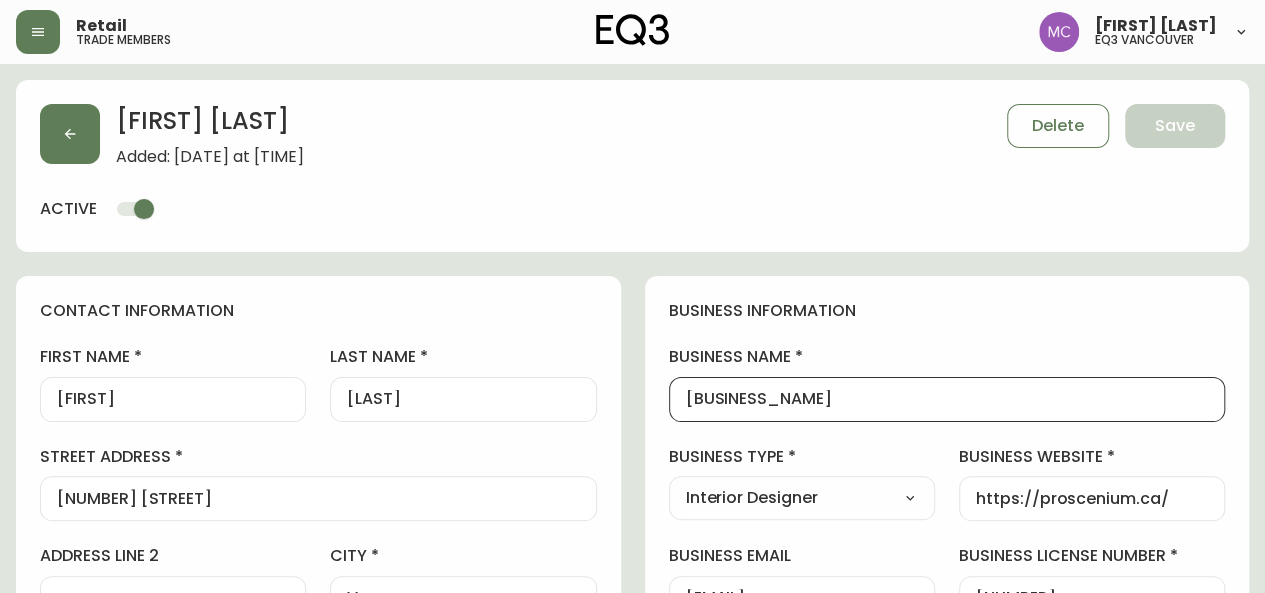 drag, startPoint x: 1002, startPoint y: 403, endPoint x: 630, endPoint y: 366, distance: 373.8355 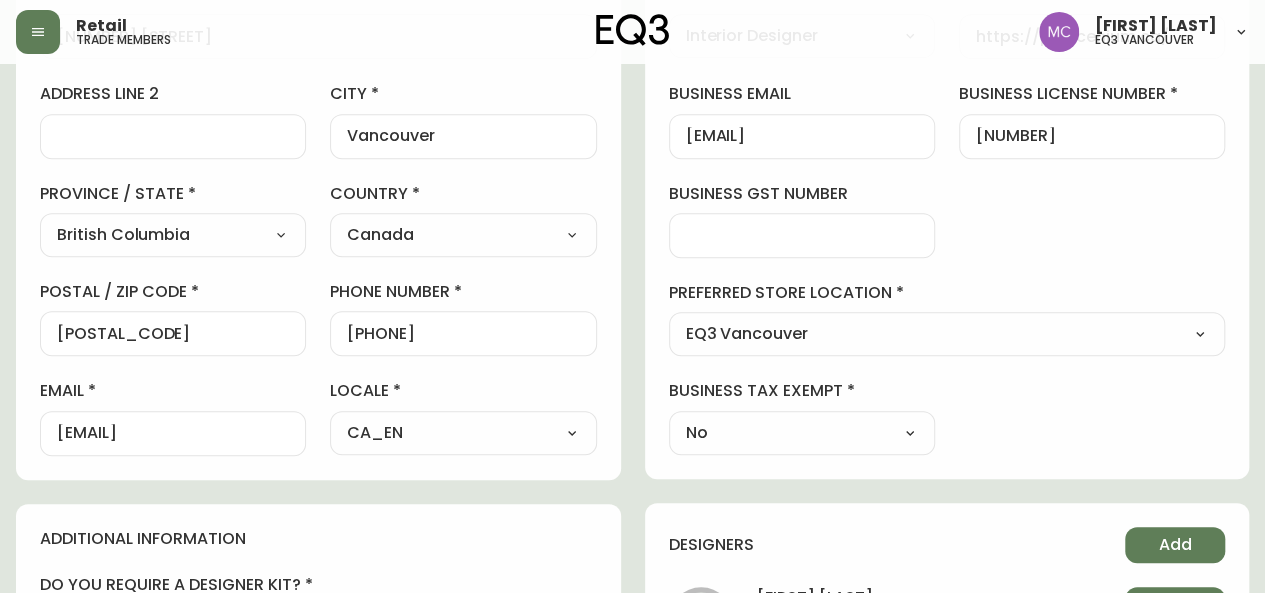 scroll, scrollTop: 477, scrollLeft: 0, axis: vertical 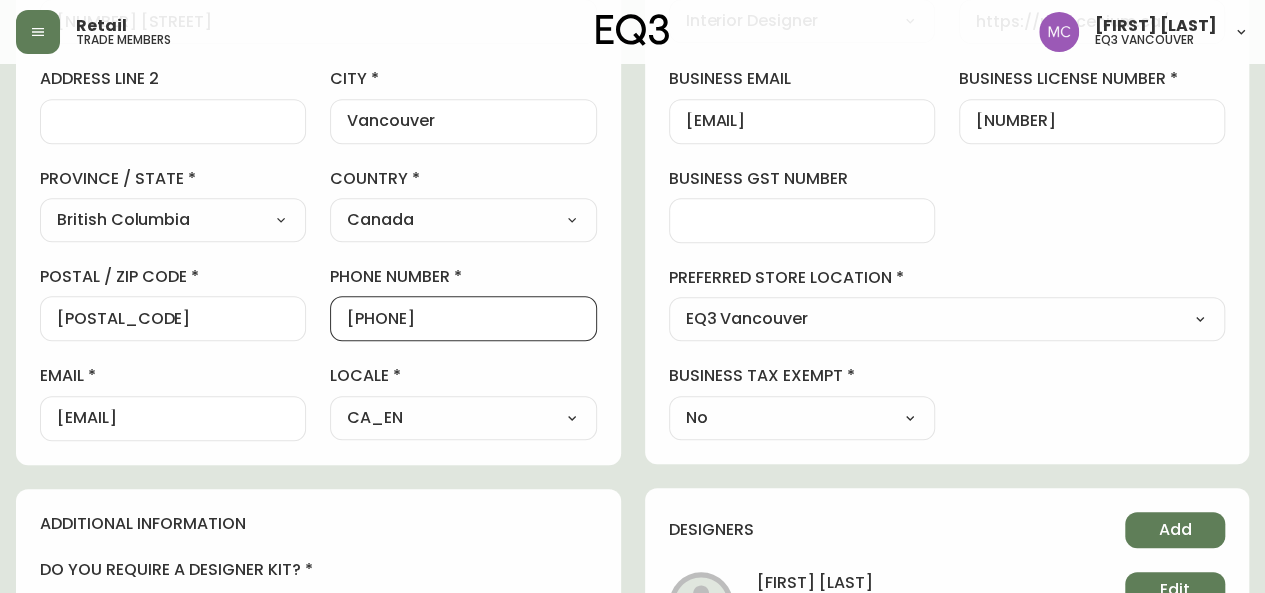 drag, startPoint x: 485, startPoint y: 325, endPoint x: 357, endPoint y: 315, distance: 128.39003 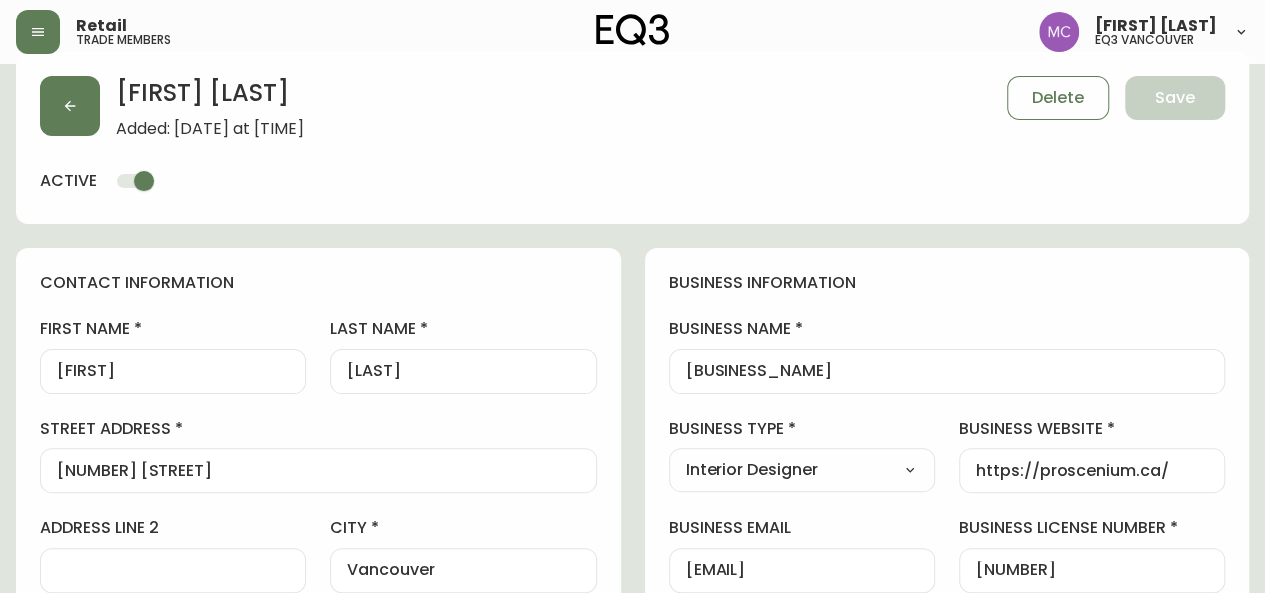 scroll, scrollTop: 0, scrollLeft: 0, axis: both 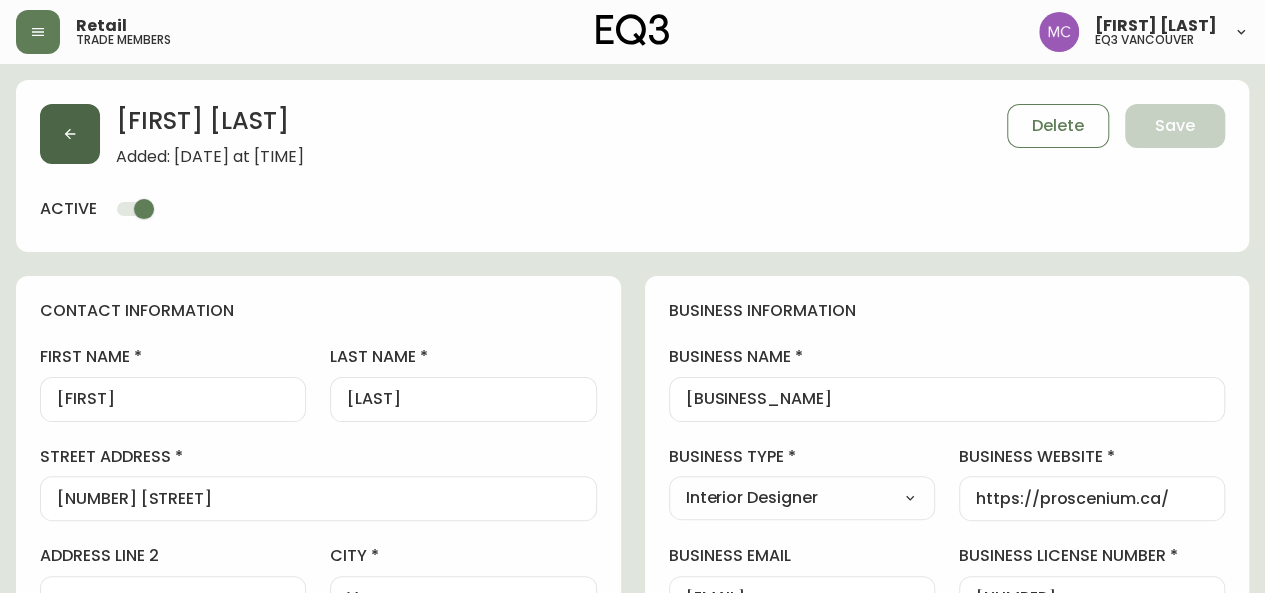 click at bounding box center [70, 134] 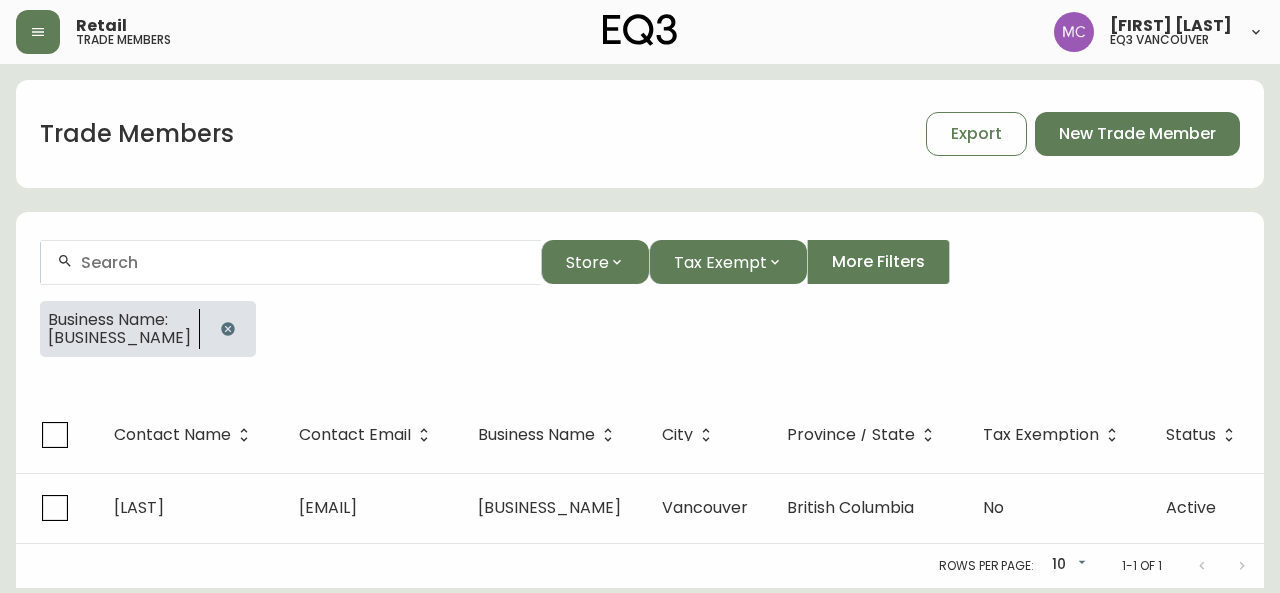 click at bounding box center [303, 262] 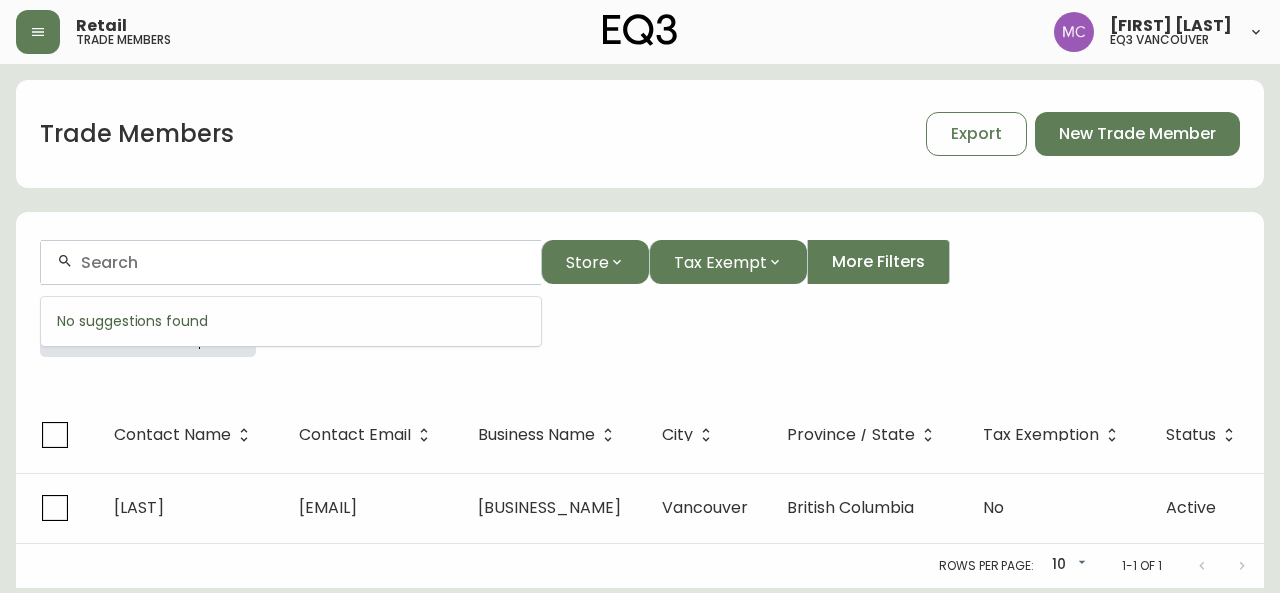 paste on "[FIRST] [LAST] [BUSINESS_NAME]" 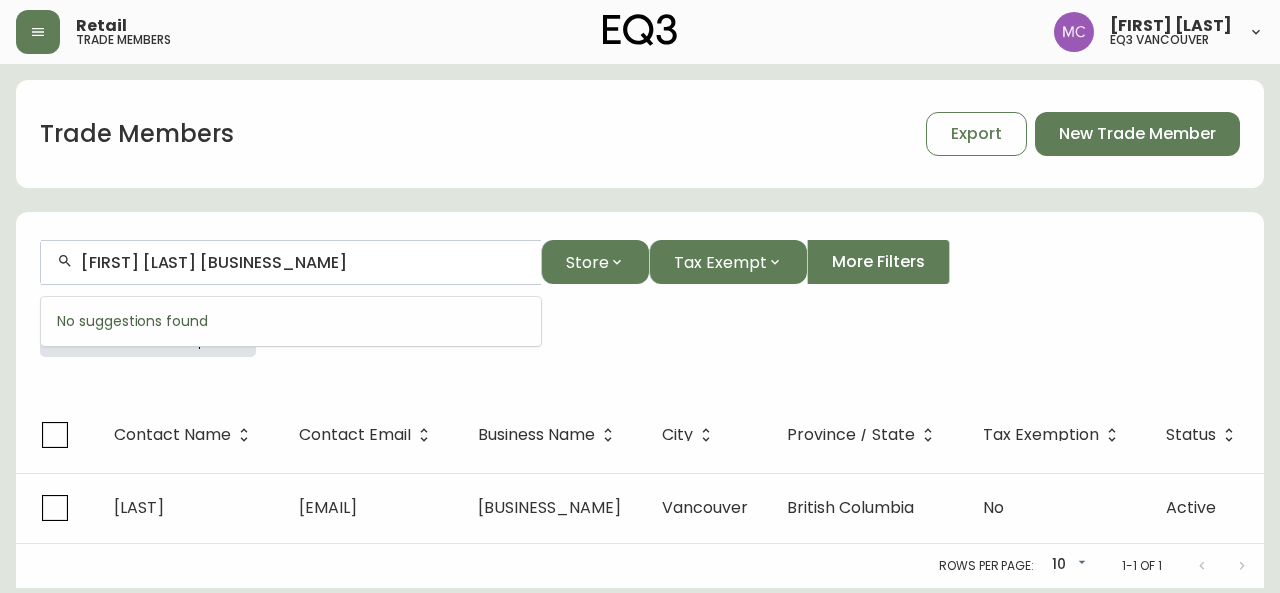 click on "Business Name: [COMPANY] [COMPANY] Inc" at bounding box center (640, 337) 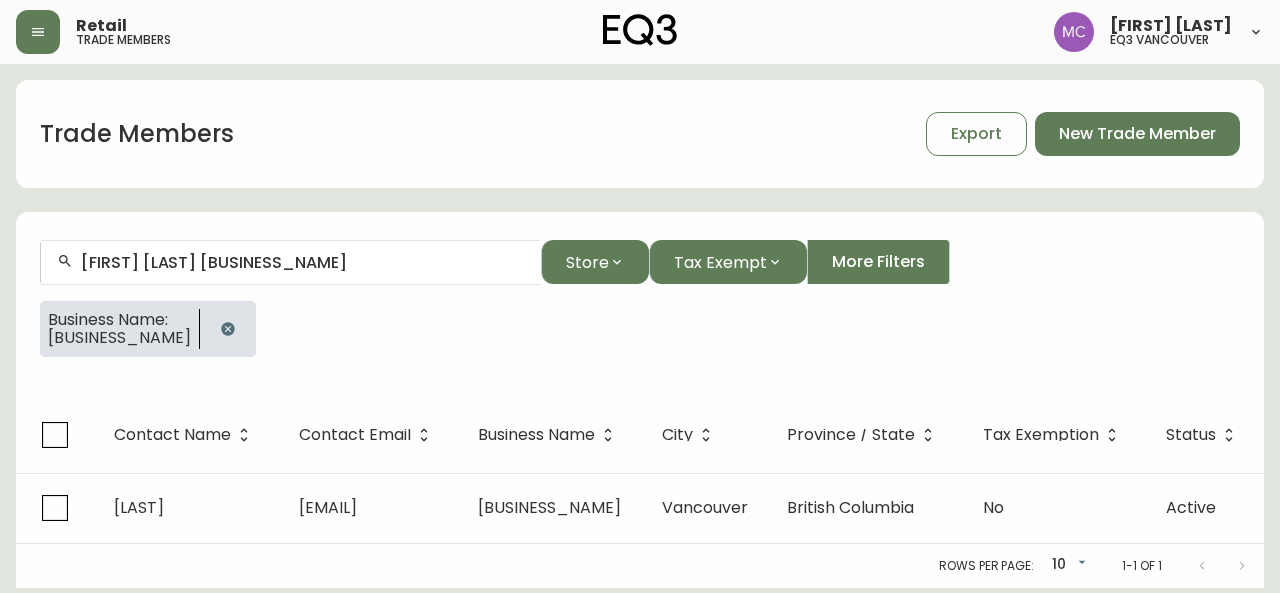 click 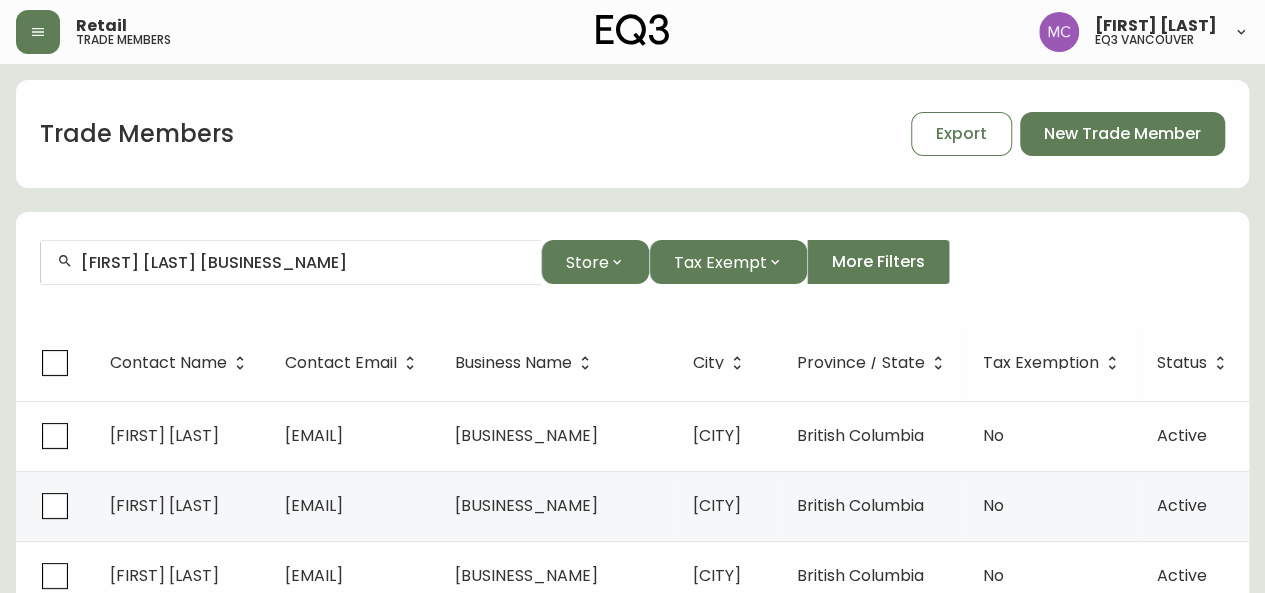 click on "Contact Email" at bounding box center [354, 363] 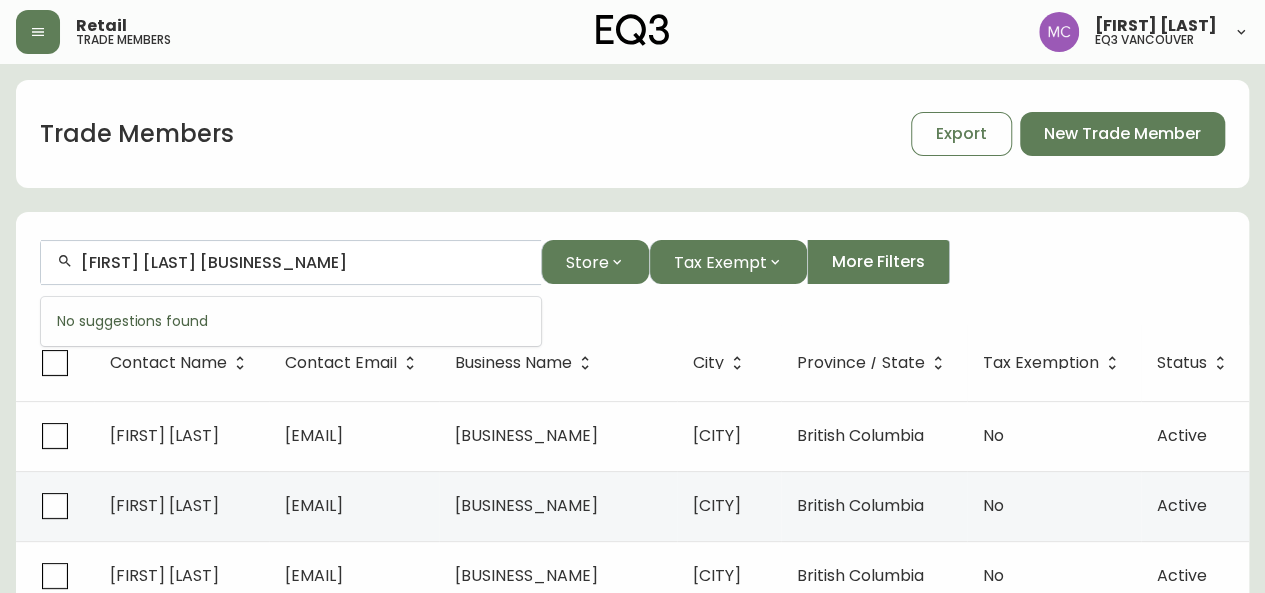 click on "[FIRST] [LAST] [BUSINESS_NAME]" at bounding box center [303, 262] 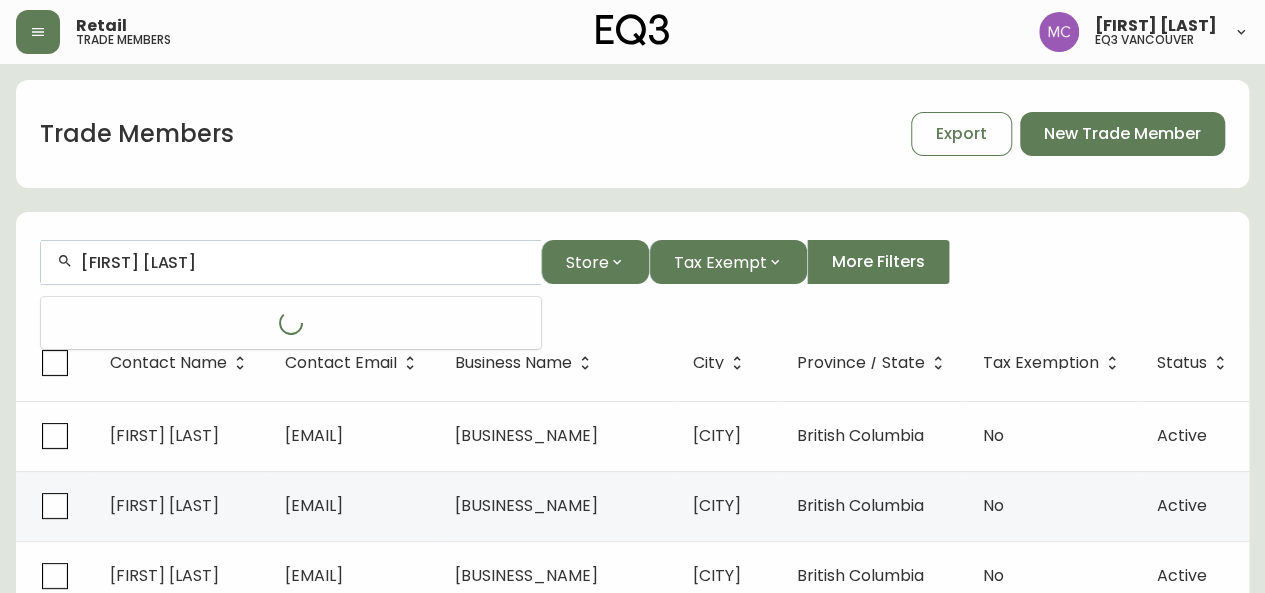 type on "[FIRST] [LAST]" 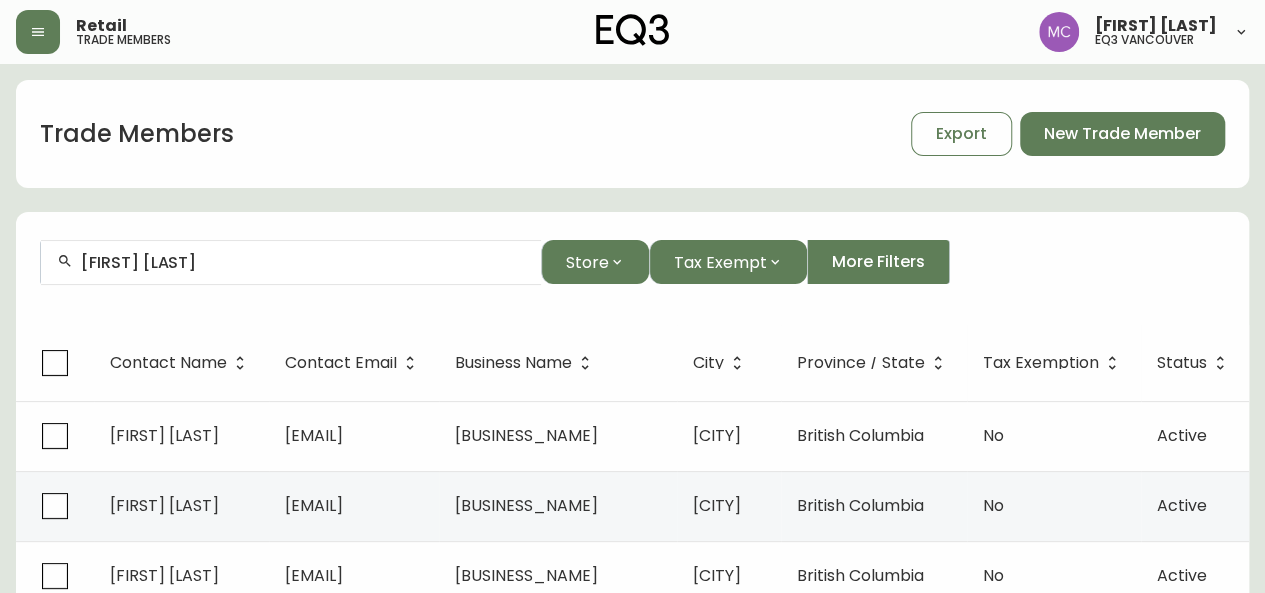 click on "Trade Members Export New Trade Member [FIRST] [LAST] Store Tax Exempt More Filters Contact Name Contact Email Business Name City Province / State Tax Exemption Status [FIRST] [LAST] [EMAIL] [COMPANY] [CITY] [STATE] No Active [FIRST] [LAST] [EMAIL] [COMPANY] [CITY] [STATE] No Active [FIRST] [LAST] [EMAIL] [COMPANY] [CITY] [STATE] No Active [FIRST] [LAST] [EMAIL] [COMPANY] [CITY] [STATE] No Active [FIRST] [LAST] [EMAIL] [COMPANY] [CITY] [STATE] No Active [FIRST] [LAST] [EMAIL] [COMPANY] [CITY] [STATE] No Active [FIRST] [LAST] [EMAIL] [COMPANY] [CITY] [STATE] No Active [FIRST] [LAST] [EMAIL] [COMPANY] [CITY] [STATE] No Active [FIRST] [LAST] [EMAIL] [COMPANY] [CITY] [STATE] No Active [FIRST] [LAST] [CITY] [STATE]" at bounding box center [632, 605] 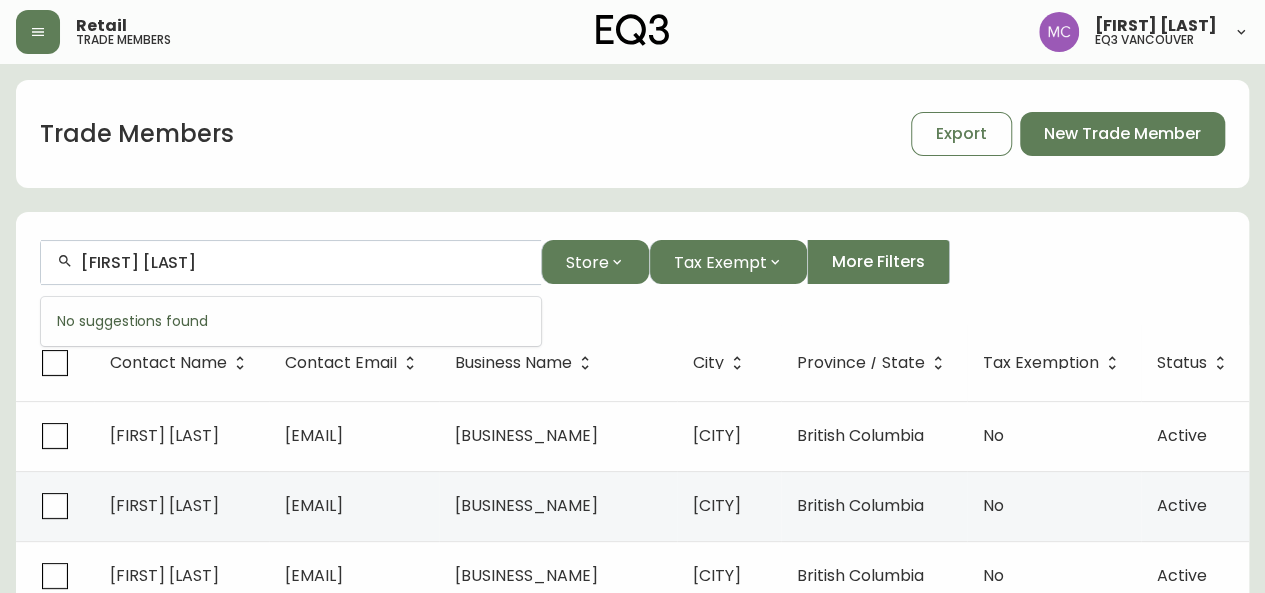 drag, startPoint x: 255, startPoint y: 262, endPoint x: 17, endPoint y: 244, distance: 238.6797 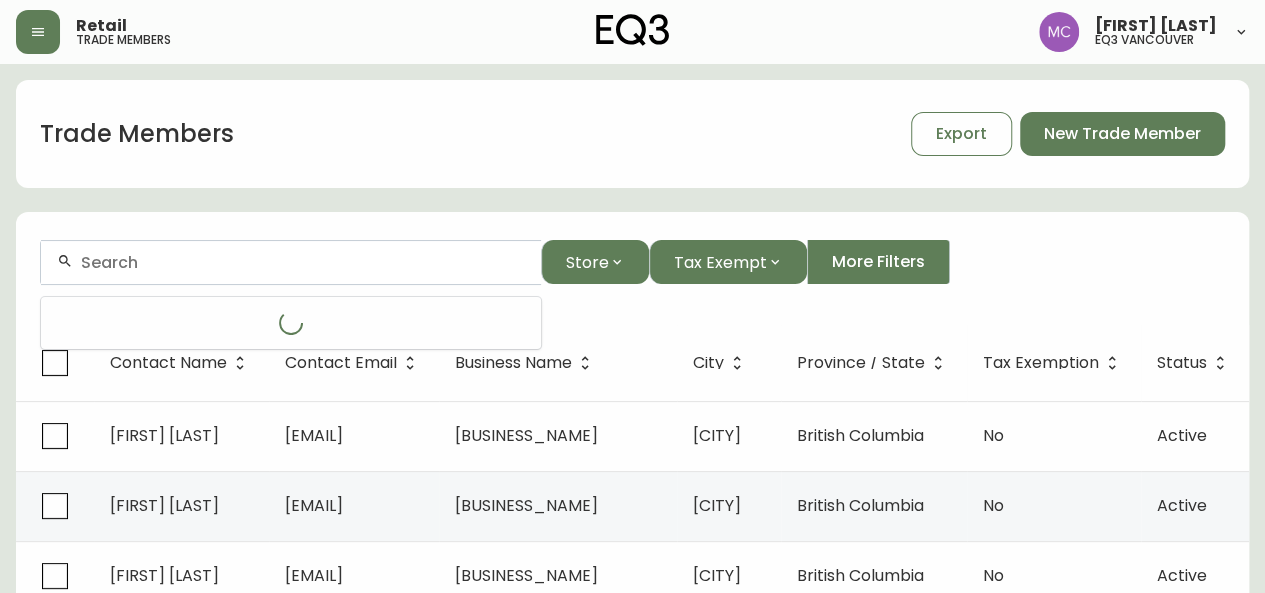 paste on "[FIRST] [LAST]" 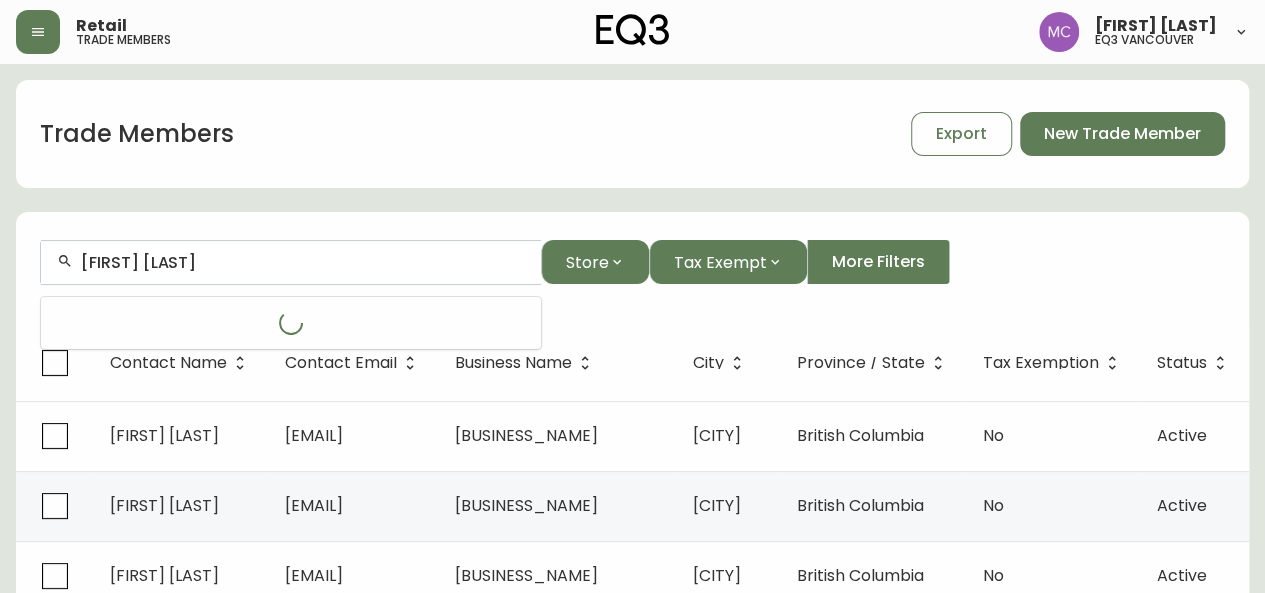 type on "[FIRST] [LAST]" 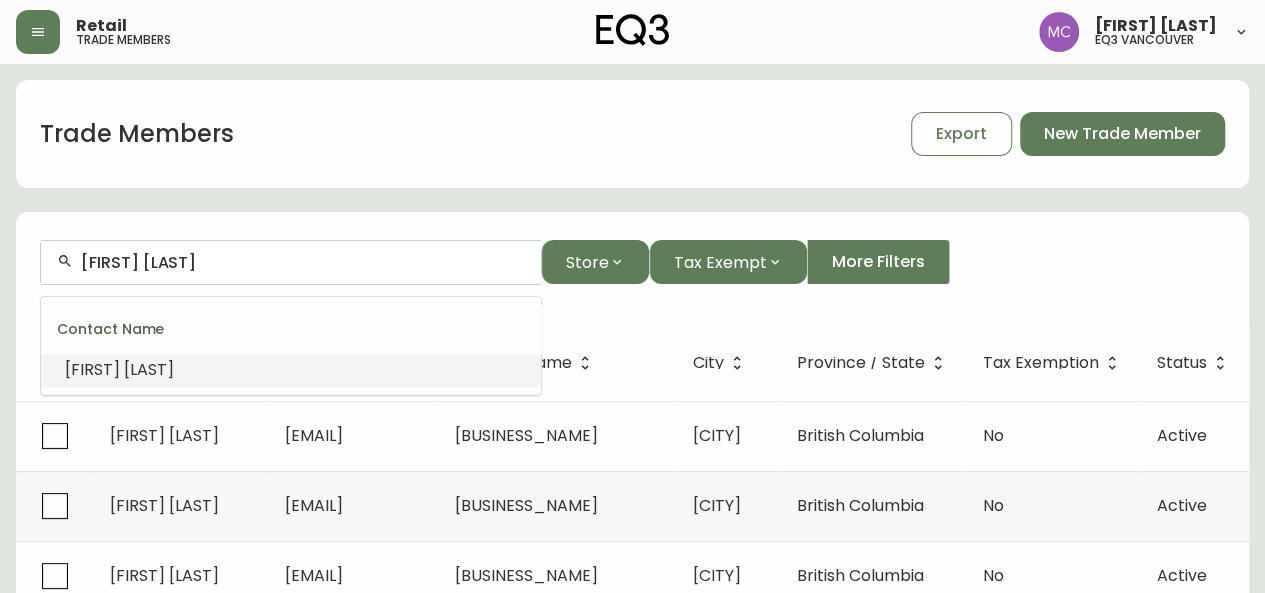 click on "[LAST]" at bounding box center [149, 369] 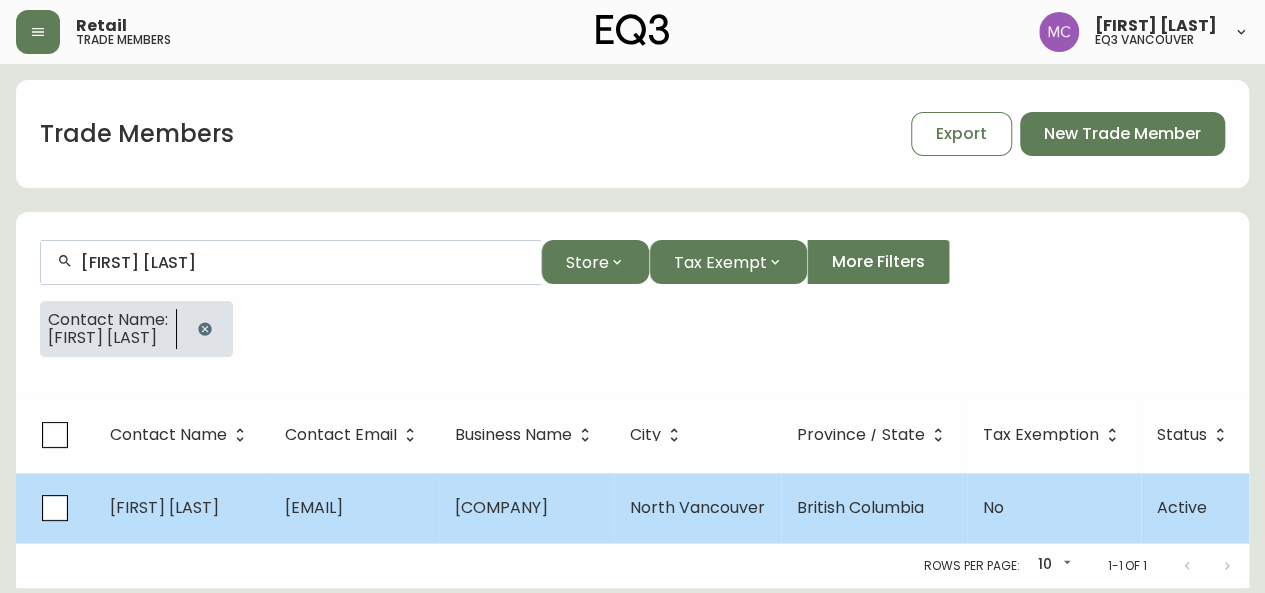 click on "[FIRST] [LAST]" at bounding box center (181, 508) 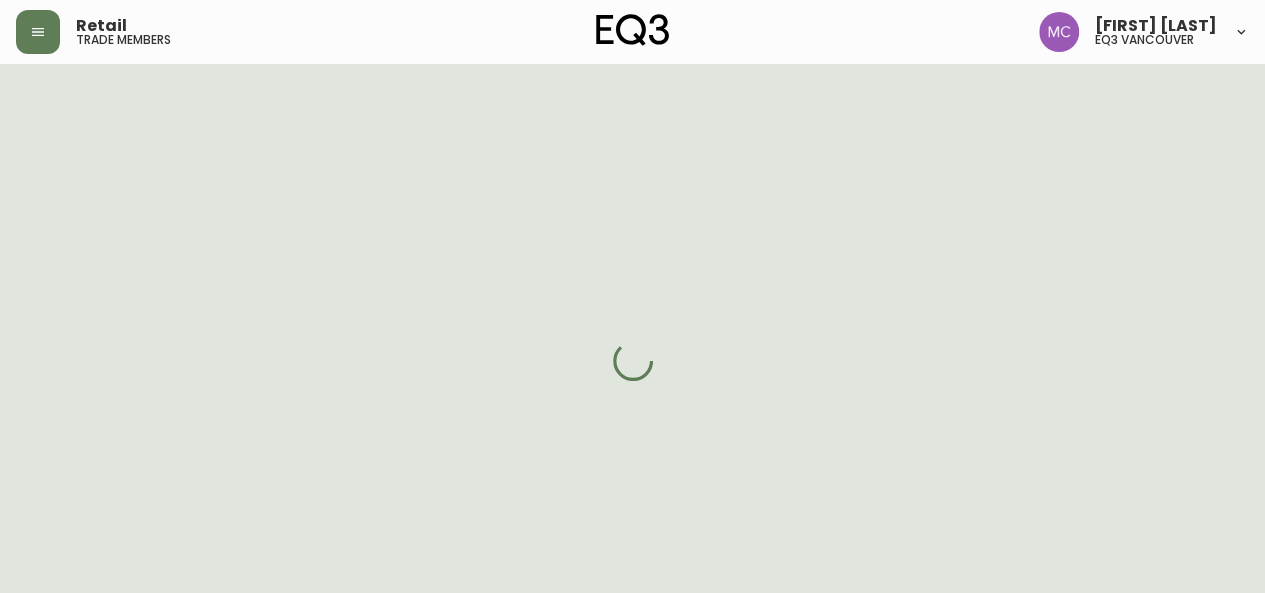 select on "BC" 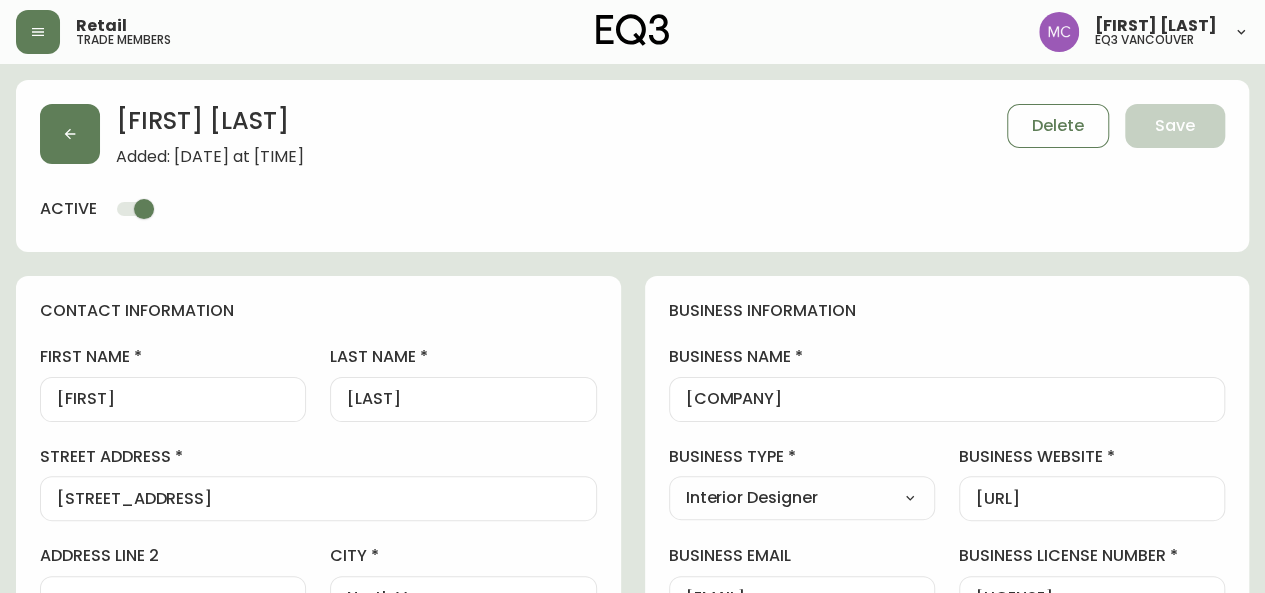 type on "EQ3 Vancouver" 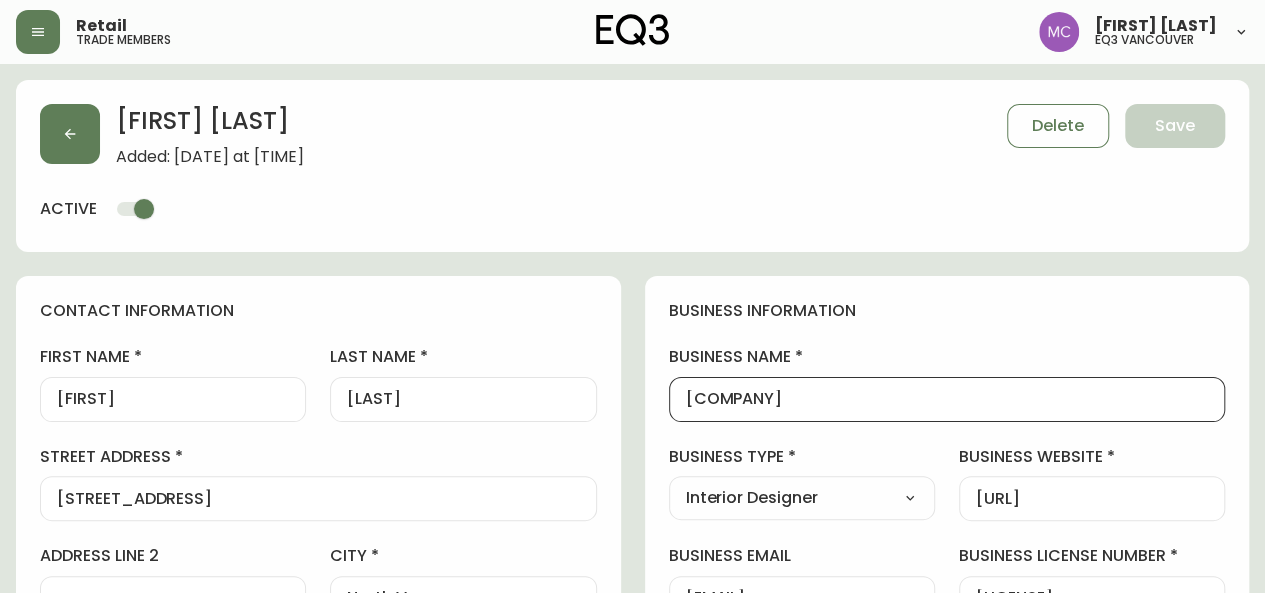 drag, startPoint x: 850, startPoint y: 399, endPoint x: 646, endPoint y: 383, distance: 204.6265 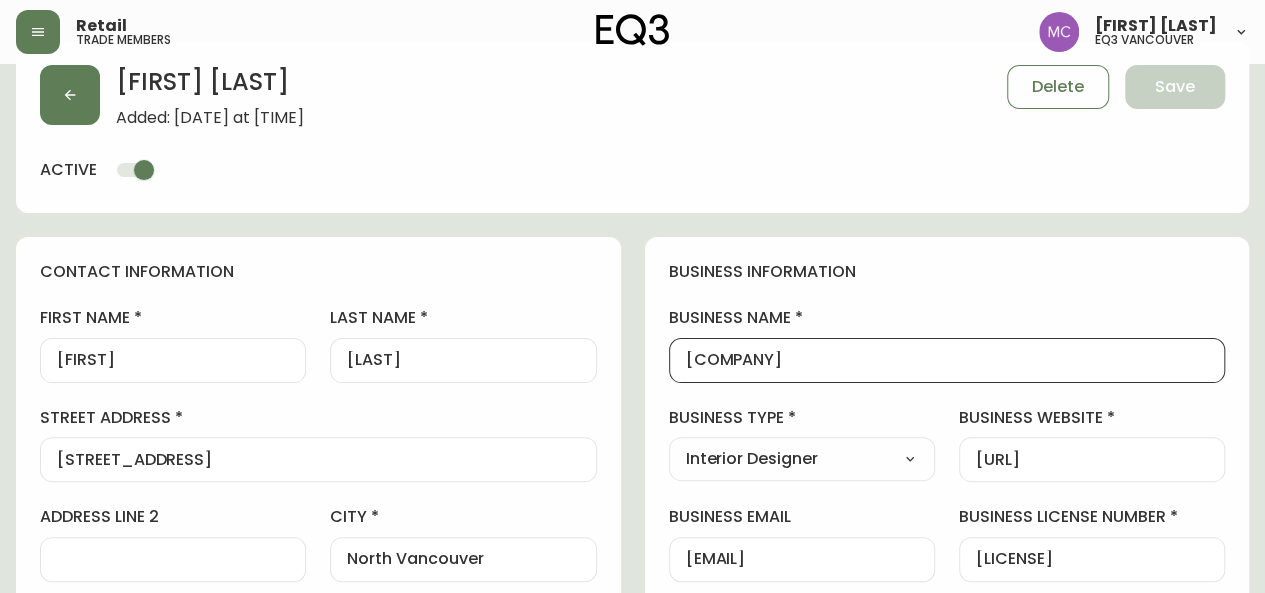 scroll, scrollTop: 43, scrollLeft: 0, axis: vertical 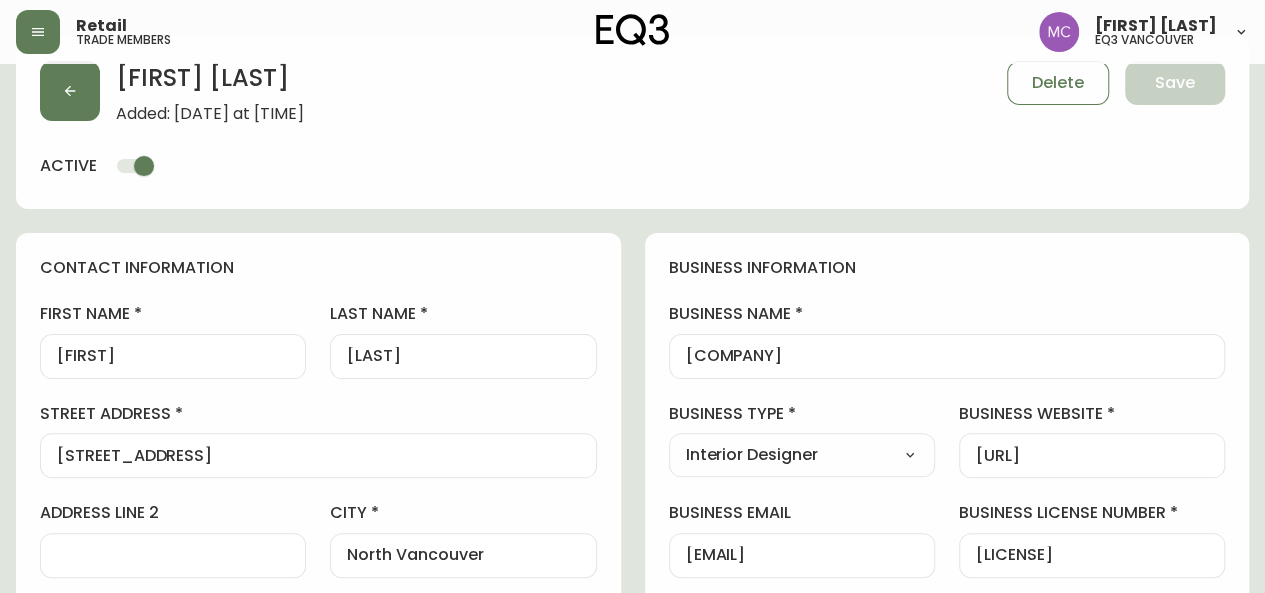 click on "Contact information first name [FIRST] last name [LAST] street address [STREET_ADDRESS] address line 2 [ADDRESS_LINE_2] city [CITY] province / state [PROVINCE] Select Alberta British Columbia Manitoba New Brunswick Newfoundland and Labrador Nova Scotia Nunavut Northwest Territories Ontario Prince Edward Island Quebec Saskatchewan Yukon country Canada Select Canada United States postal / zip code [POSTAL_CODE] phone number [PHONE] email [EMAIL] locale CA_EN Select CA_EN CA_FR US_EN additional information do you require a designer kit? Yes! I wish to purchase the EQ3 Designer Kit for $49. This kit contains 3” swatches of EQ3’s complete range of fabric and leather options, as well as wood samples and the latest catalogue. Thank you, I have already received a kit. No, I do not wish to purchase a Designer Kit. how did you hear about the eq3 trade program? Outreach from a Trade Rep Select Social Media Advertisement Other" at bounding box center [632, 791] 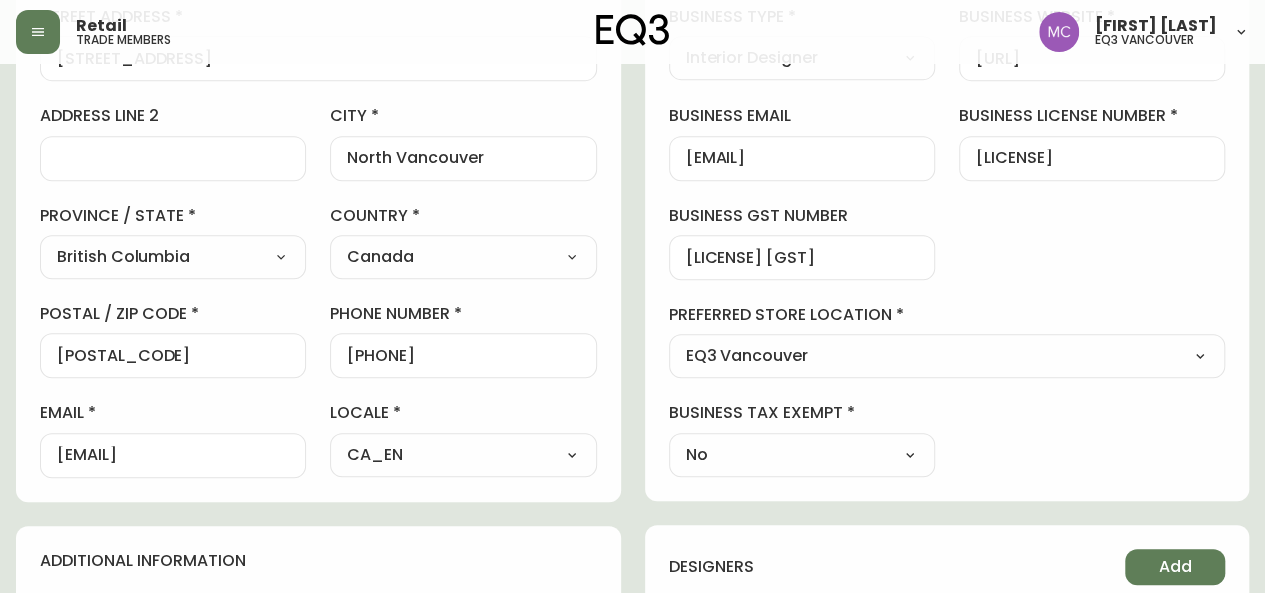 scroll, scrollTop: 454, scrollLeft: 0, axis: vertical 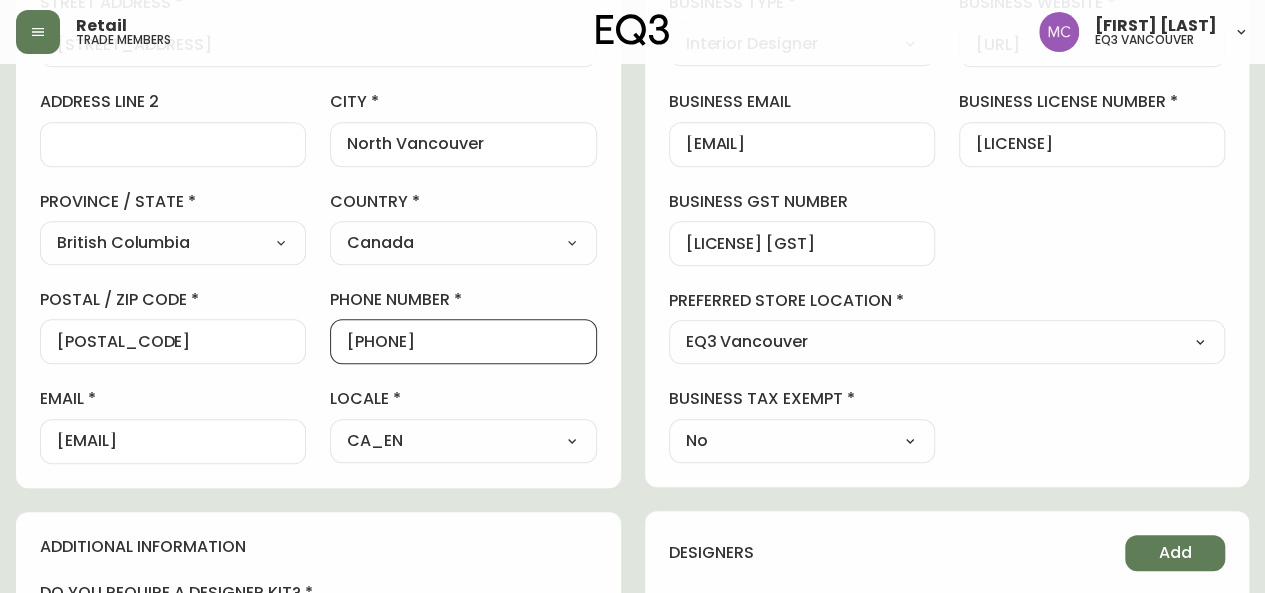 drag, startPoint x: 474, startPoint y: 343, endPoint x: 362, endPoint y: 338, distance: 112.11155 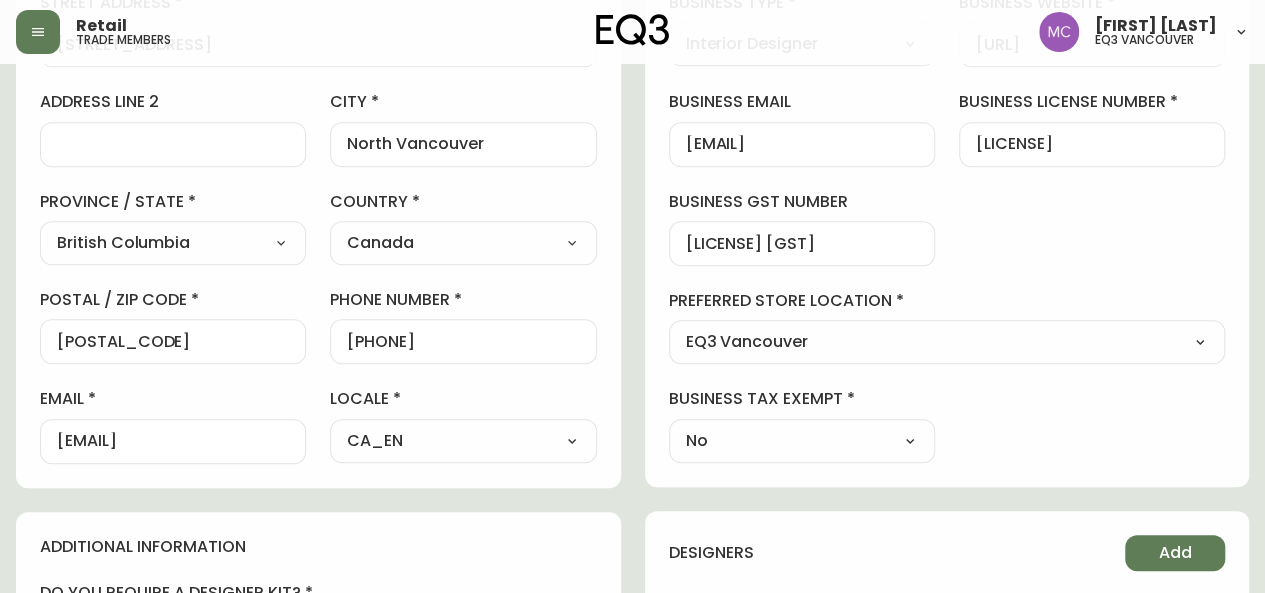 click on "Contact information first name [FIRST] last name [LAST] street address [STREET_ADDRESS] address line 2 [ADDRESS_LINE_2] city [CITY] province / state [PROVINCE] Select Alberta British Columbia Manitoba New Brunswick Newfoundland and Labrador Nova Scotia Nunavut Northwest Territories Ontario Prince Edward Island Quebec Saskatchewan Yukon country Canada Select Canada United States postal / zip code [POSTAL_CODE] phone number [PHONE] email [EMAIL] locale CA_EN Select CA_EN CA_FR US_EN additional information do you require a designer kit? Yes! I wish to purchase the EQ3 Designer Kit for $49. This kit contains 3” swatches of EQ3’s complete range of fabric and leather options, as well as wood samples and the latest catalogue. Thank you, I have already received a kit. No, I do not wish to purchase a Designer Kit. how did you hear about the eq3 trade program? Outreach from a Trade Rep Select Social Media Advertisement Other" at bounding box center (632, 380) 